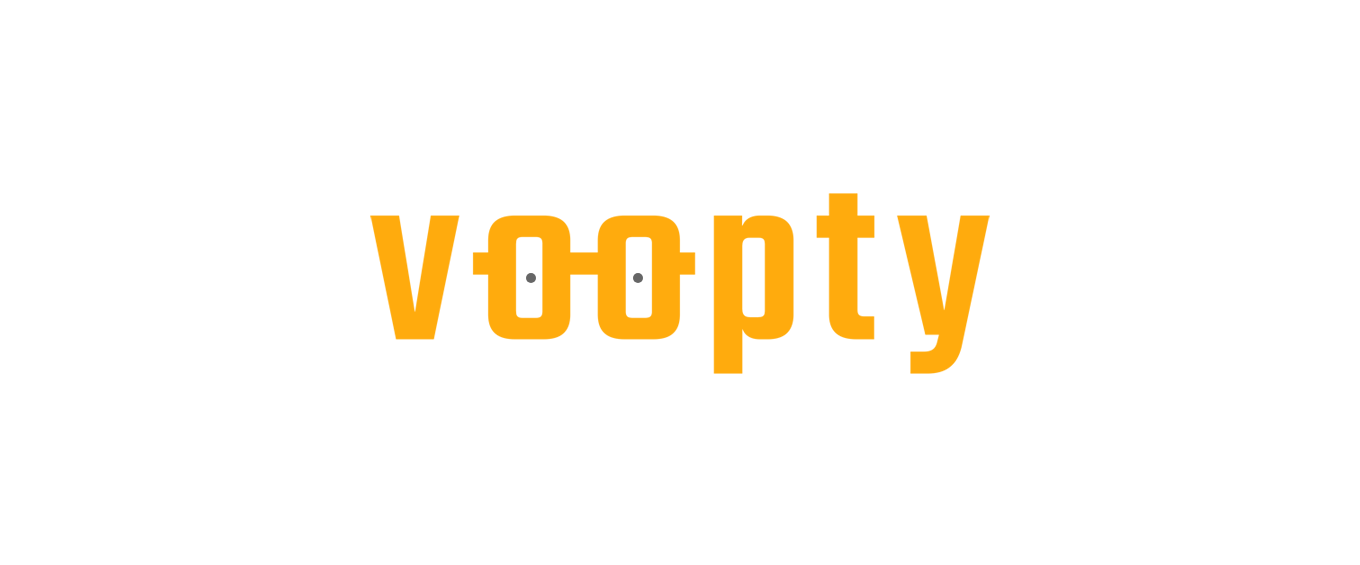 scroll, scrollTop: 0, scrollLeft: 0, axis: both 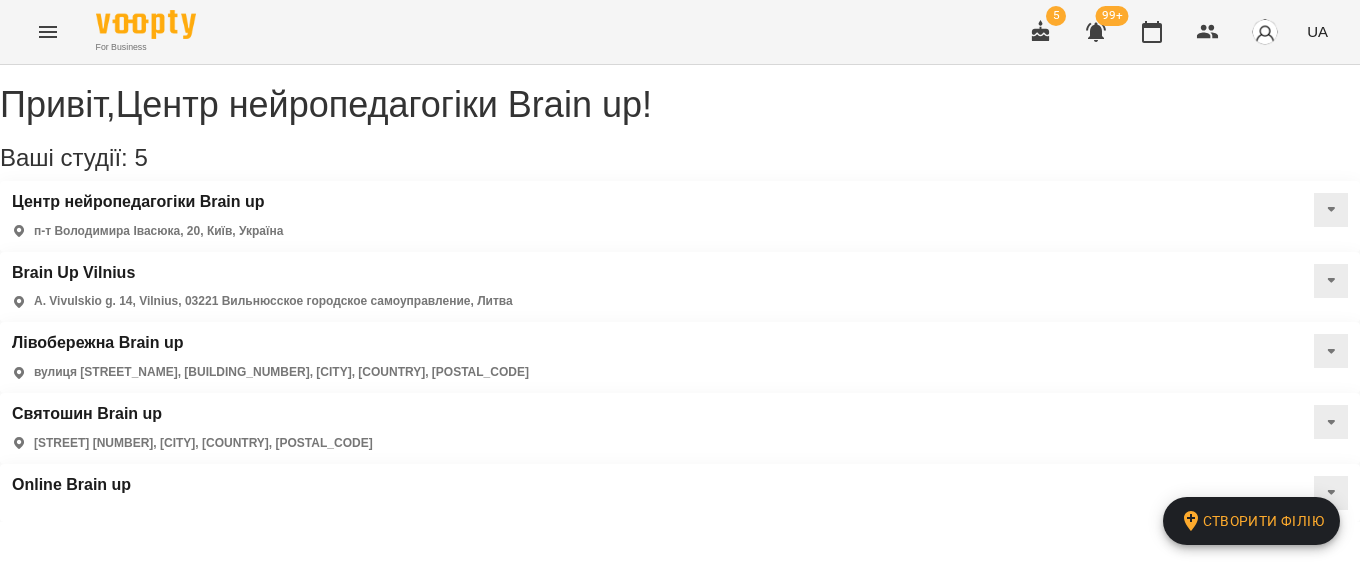 click 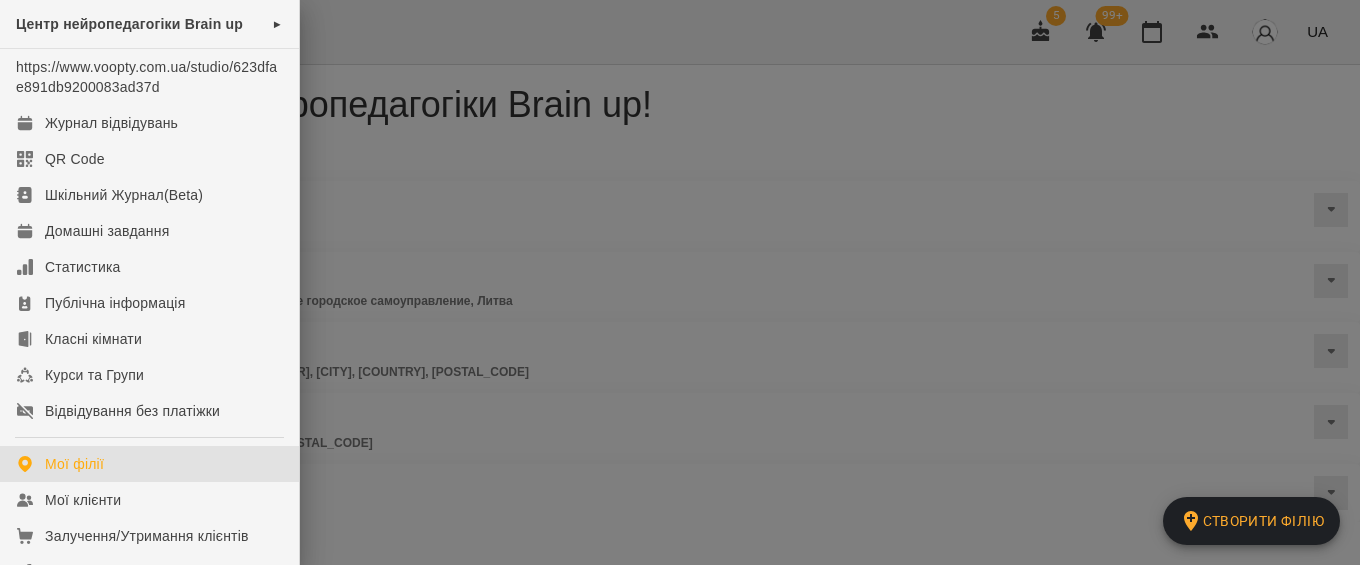 click at bounding box center [680, 282] 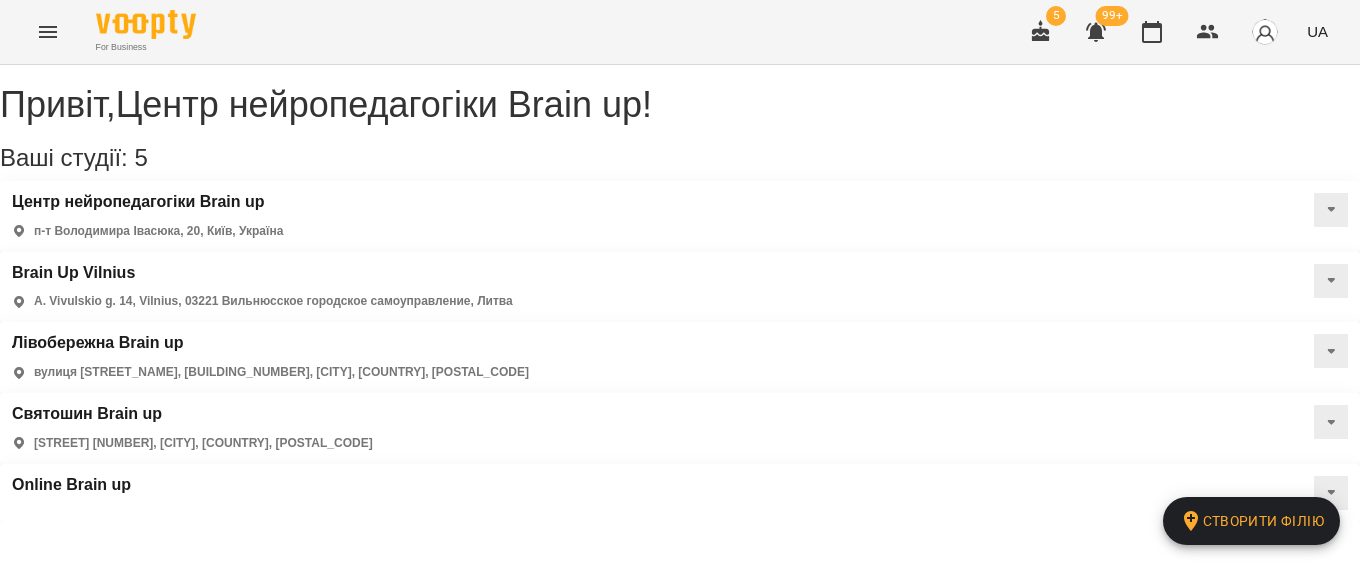 click 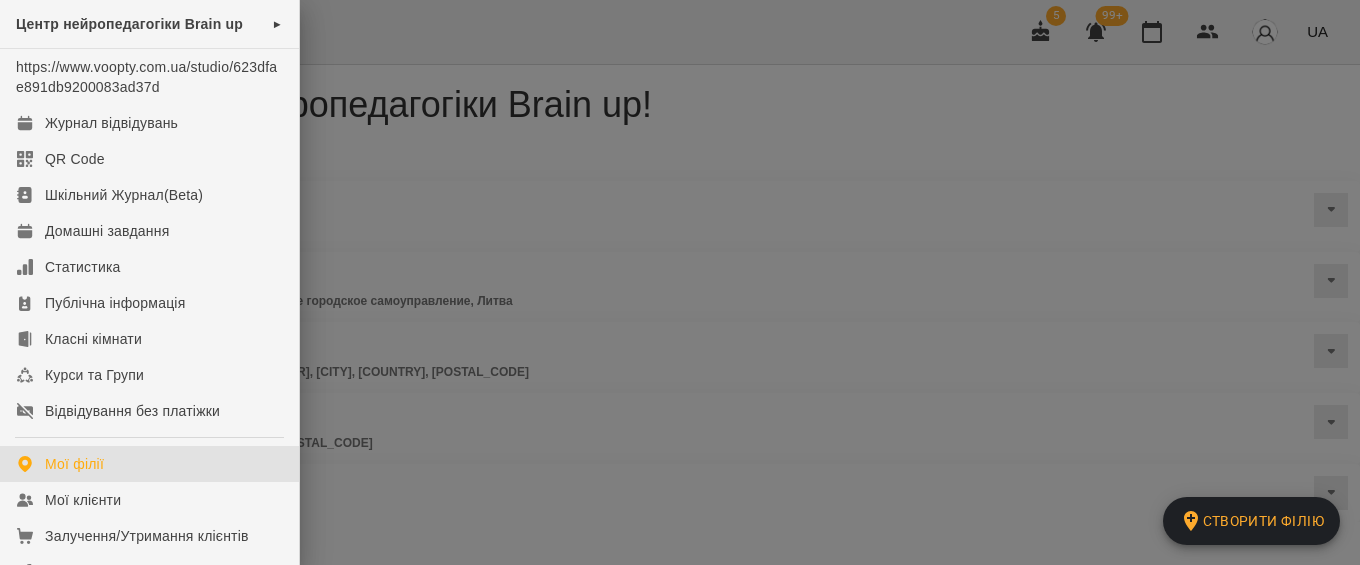 click at bounding box center [680, 282] 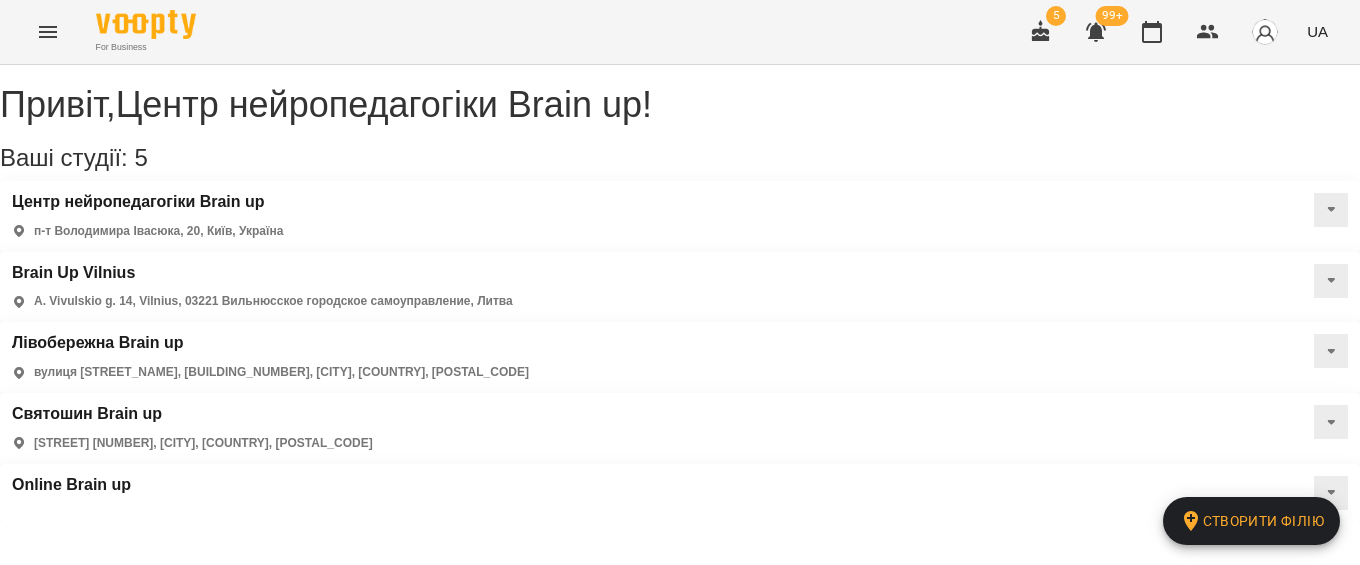 click 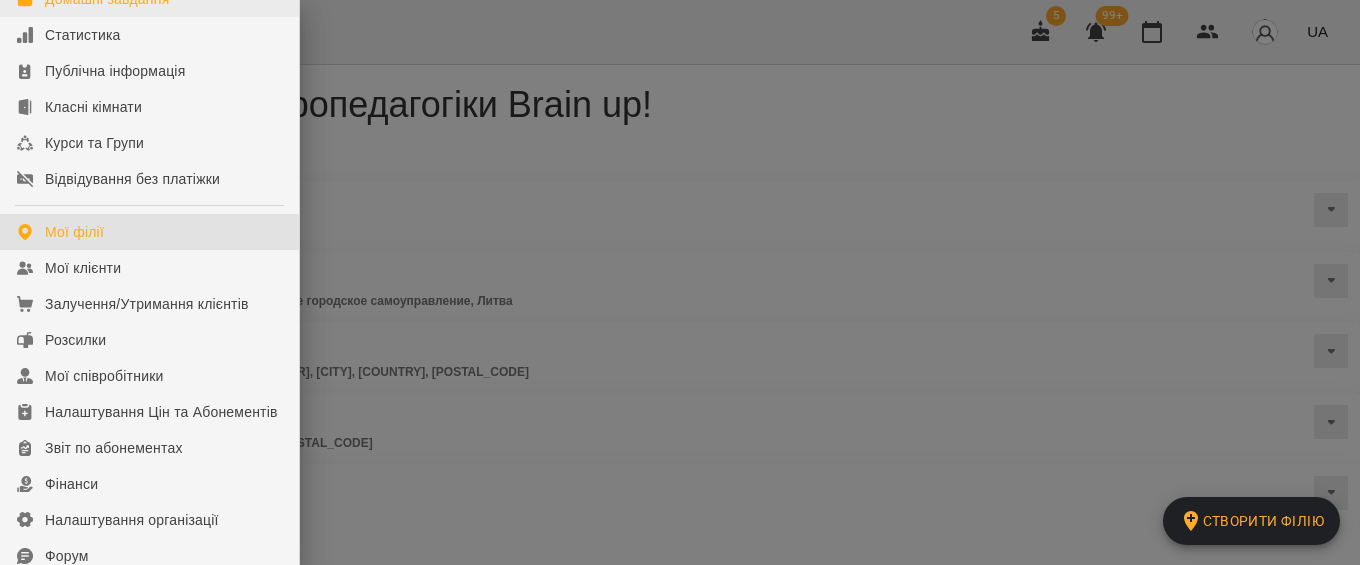 scroll, scrollTop: 234, scrollLeft: 0, axis: vertical 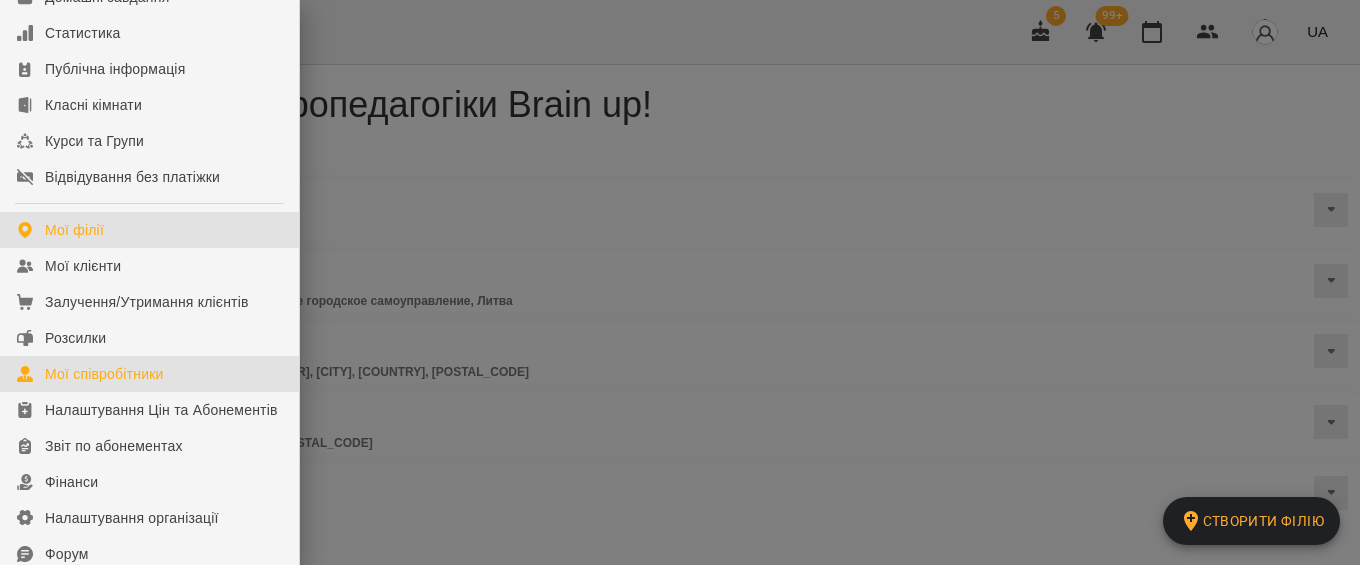 click on "Мої співробітники" at bounding box center [104, 374] 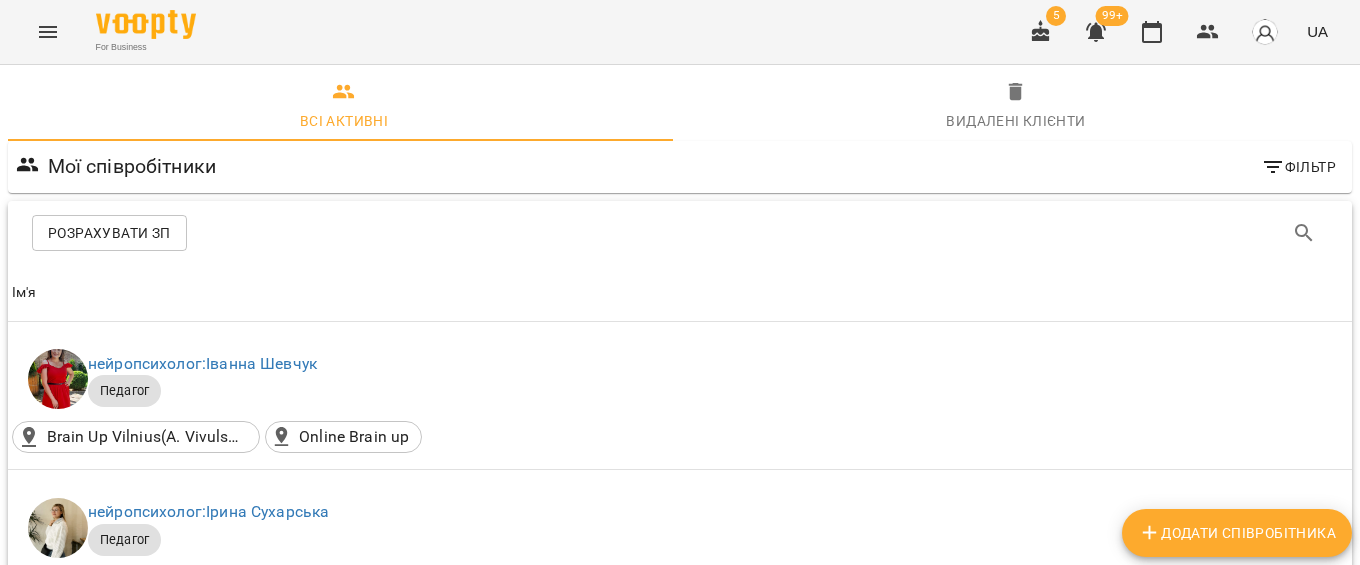 scroll, scrollTop: 1044, scrollLeft: 0, axis: vertical 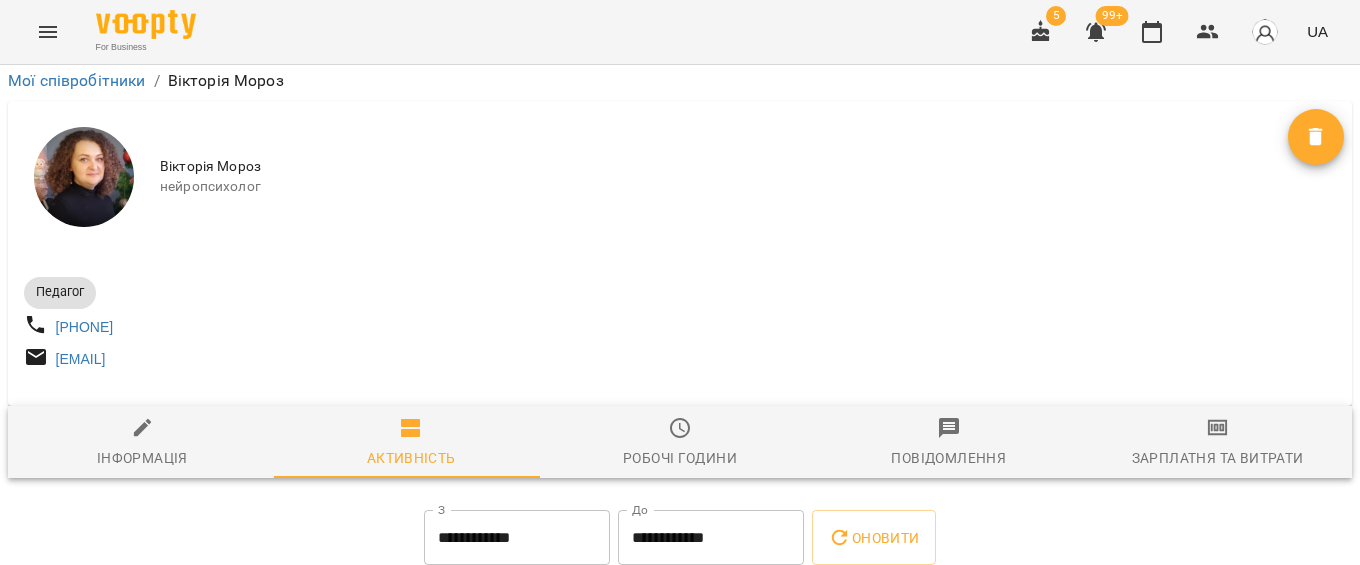 click on "**********" at bounding box center (517, 538) 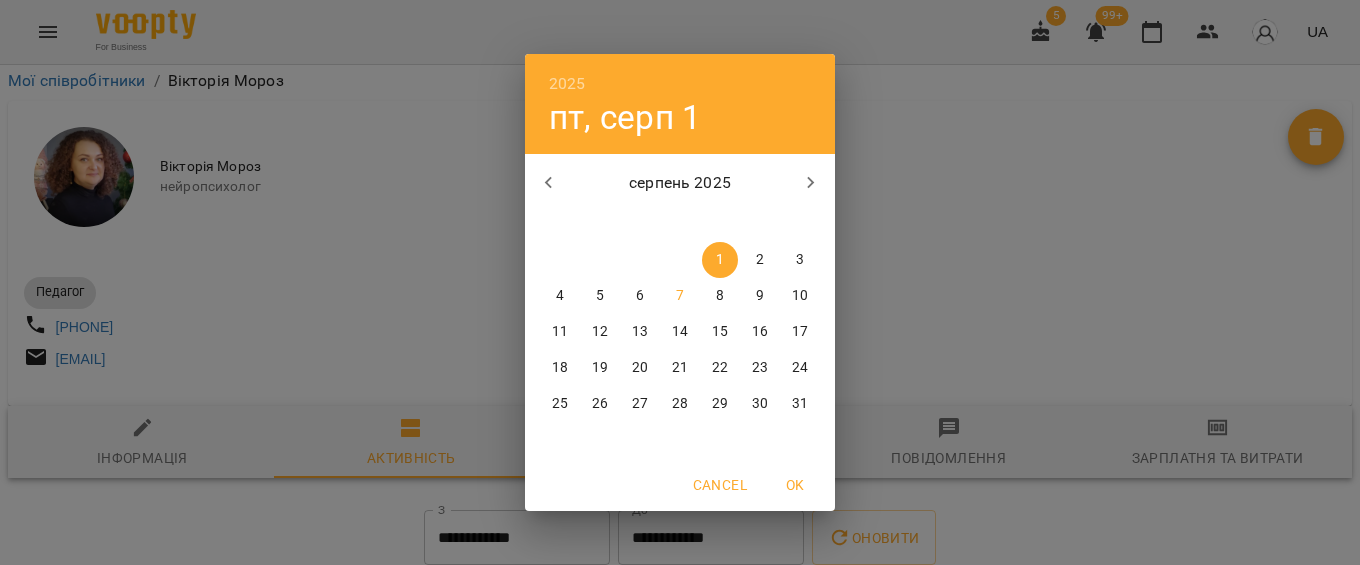 click 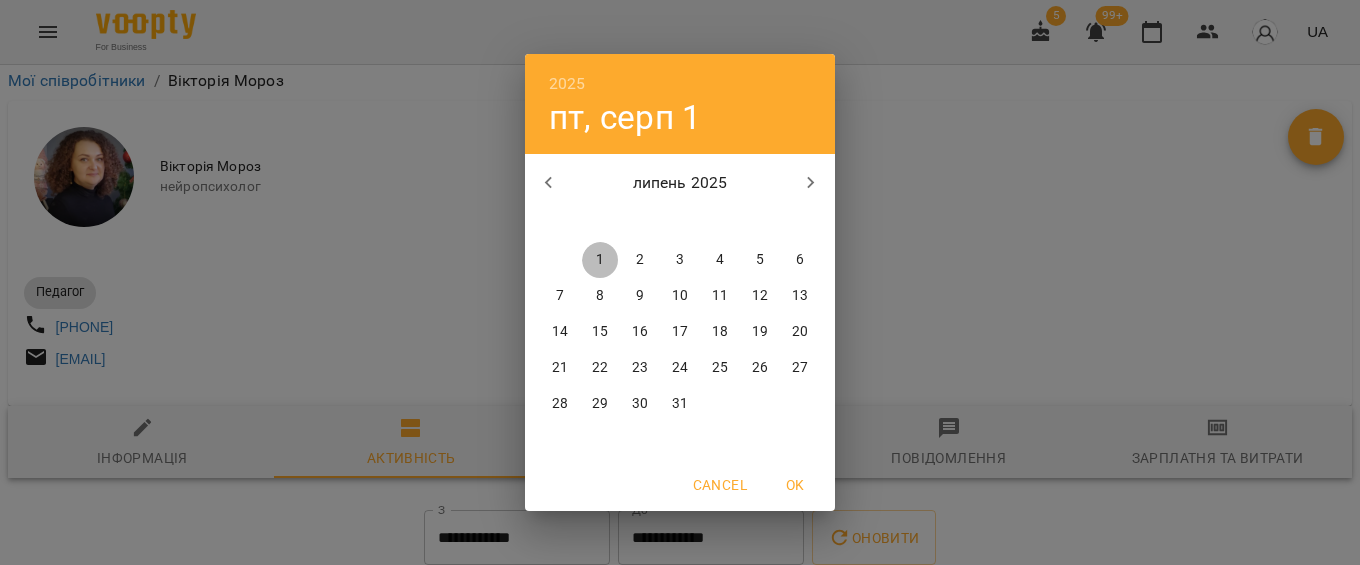 click on "1" at bounding box center (600, 260) 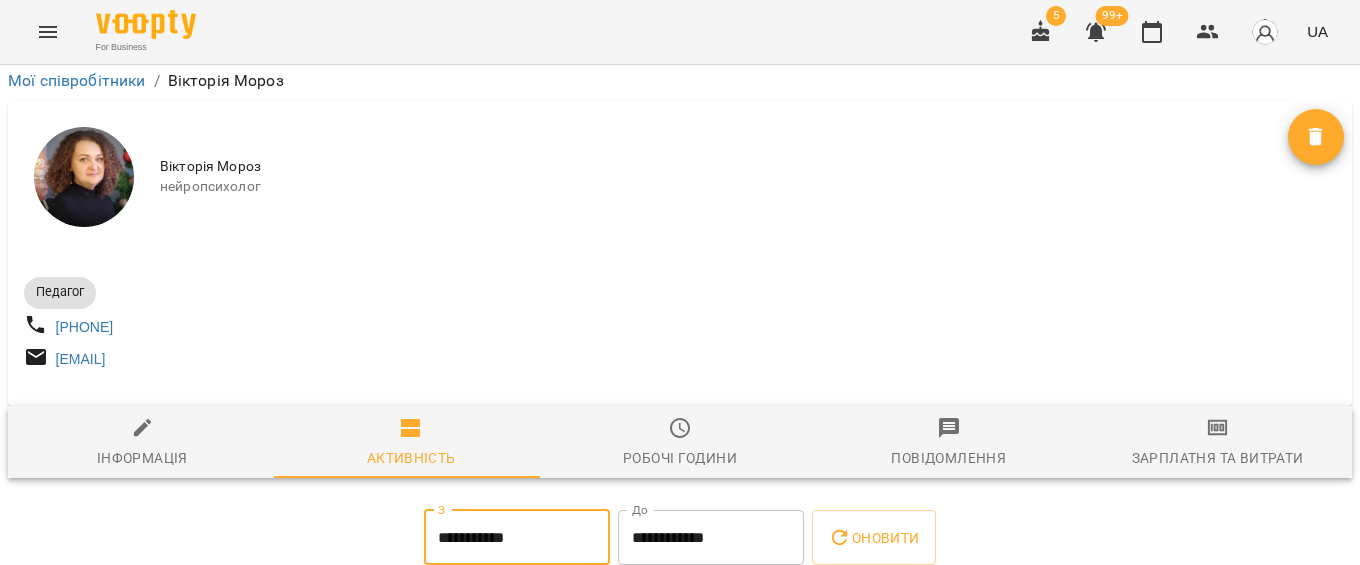 click on "**********" at bounding box center [711, 538] 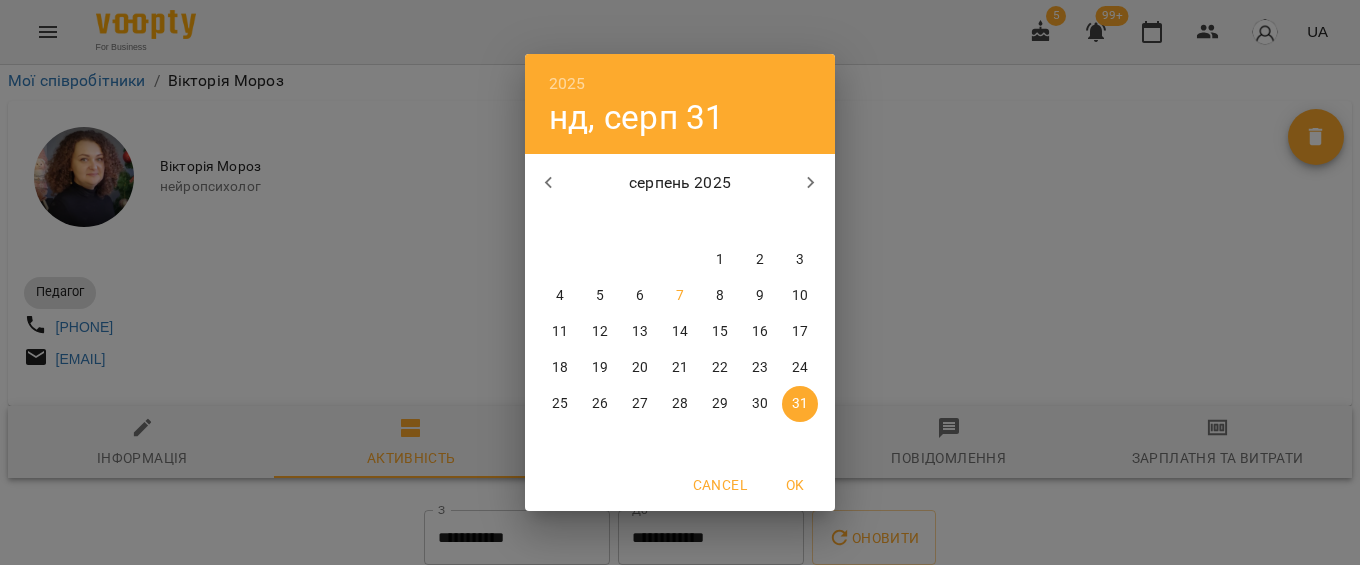click 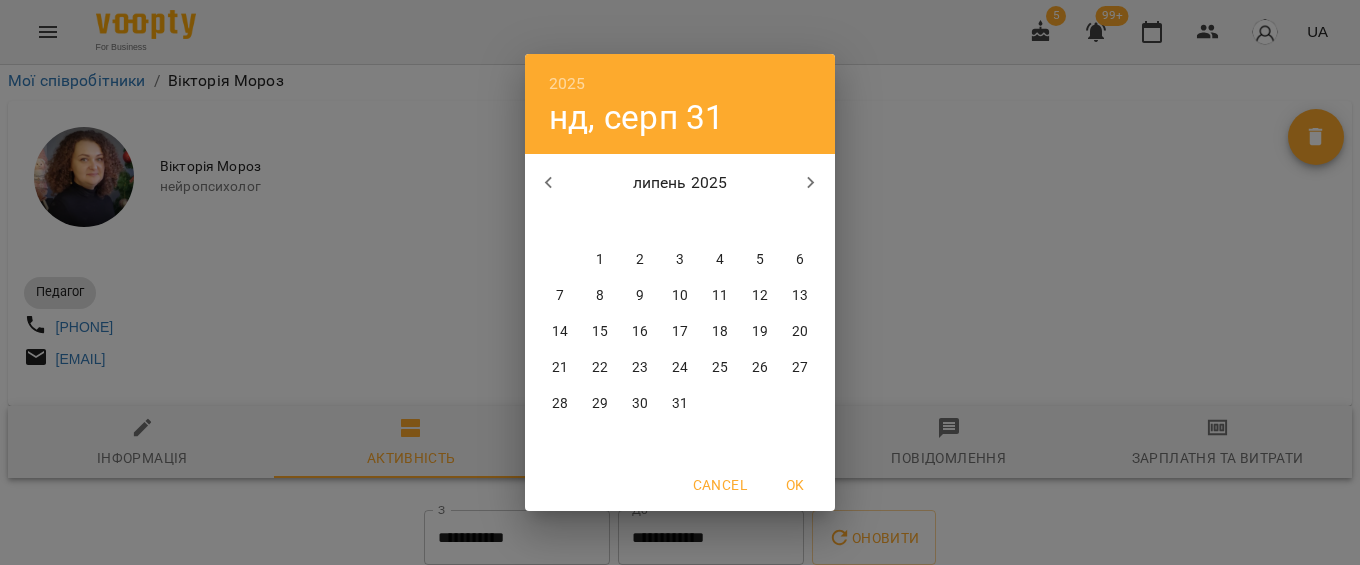 click on "31" at bounding box center (680, 404) 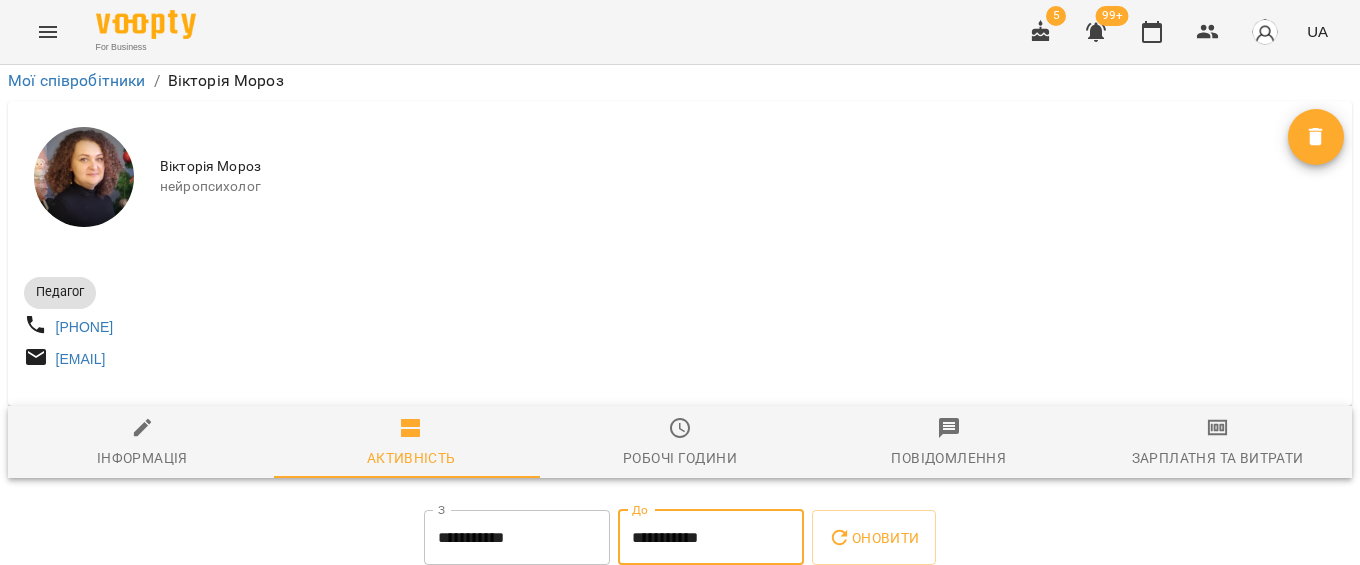 click on "**********" at bounding box center [517, 538] 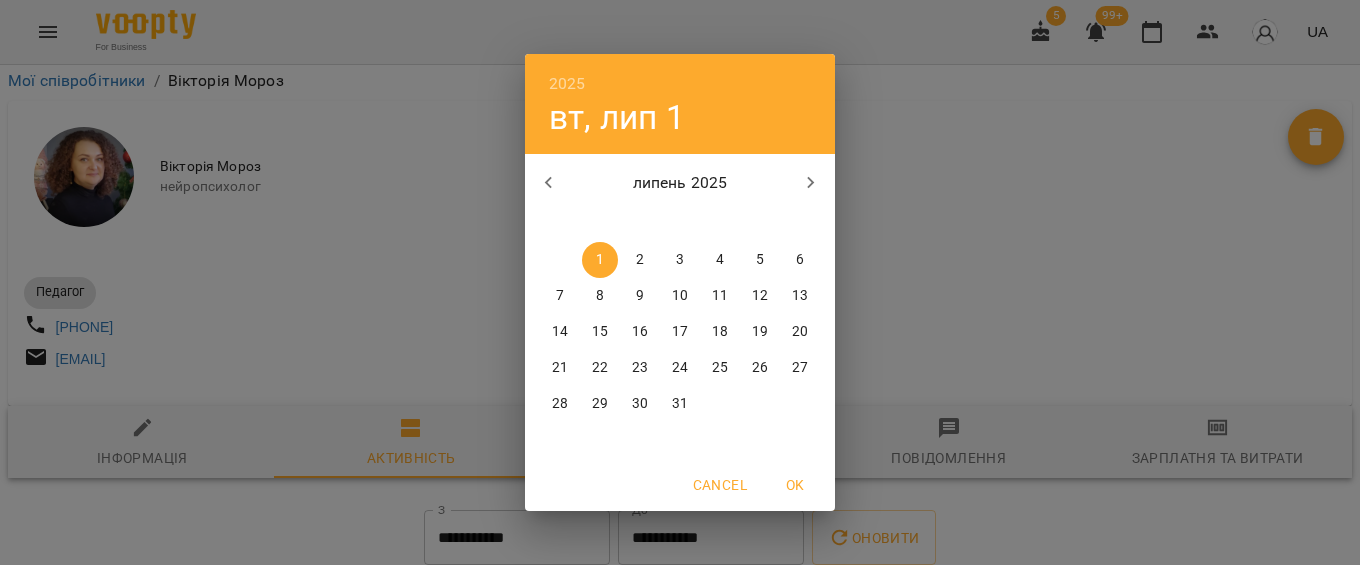 click 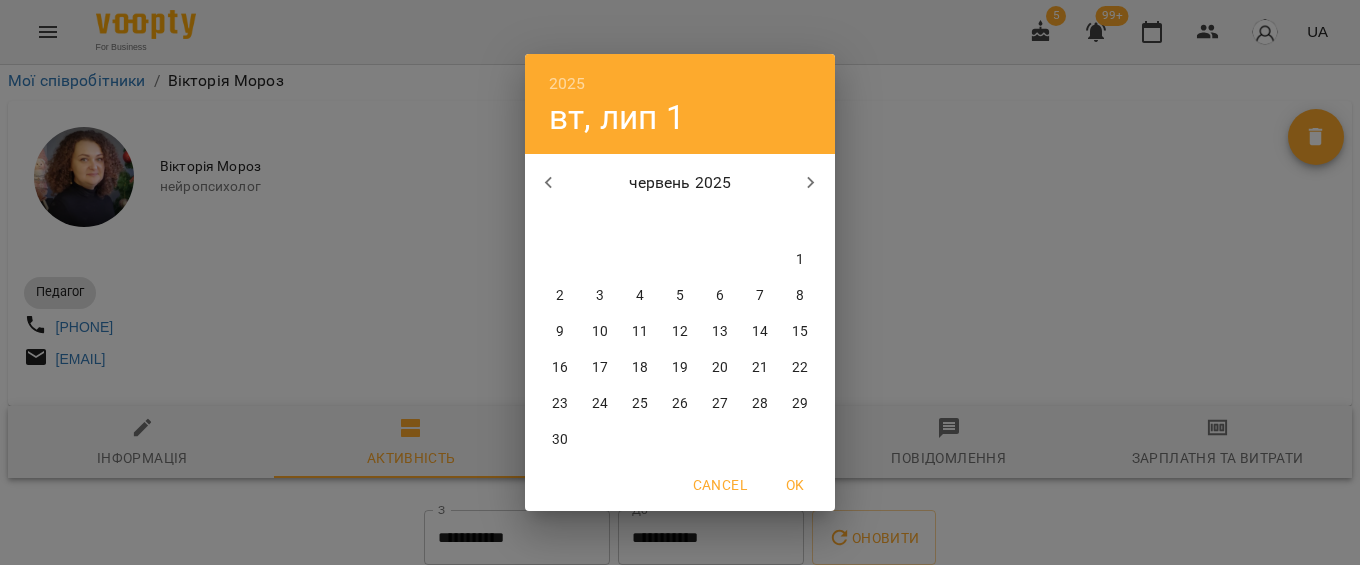 click 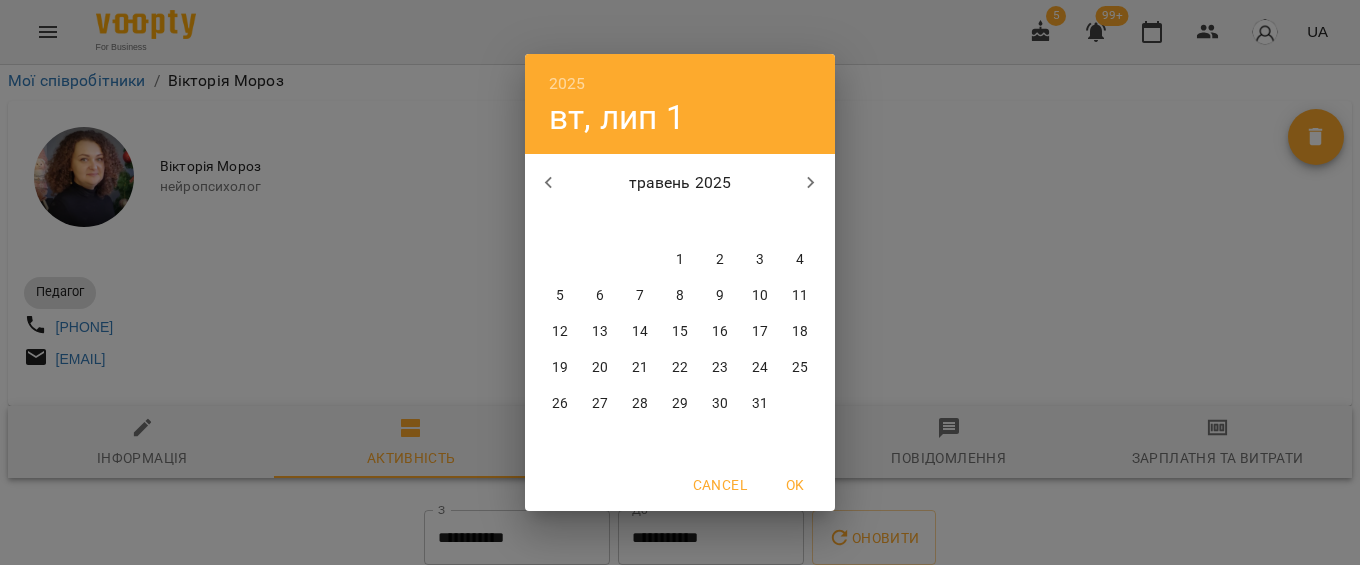 click on "1" at bounding box center (680, 260) 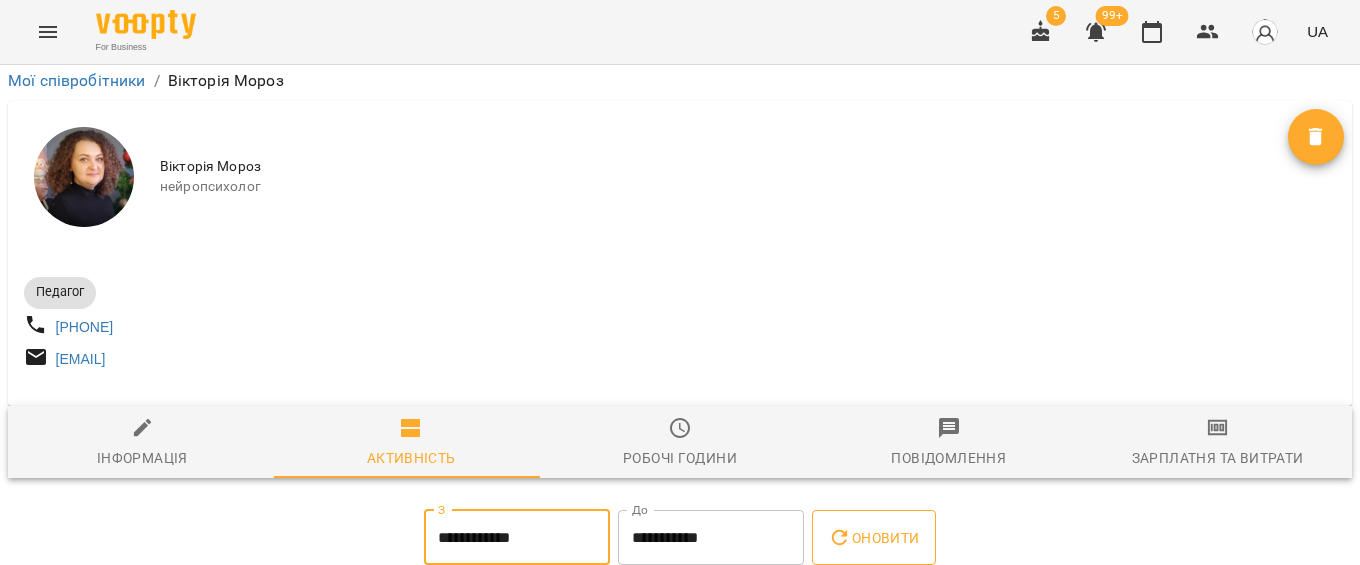 click on "Оновити" at bounding box center (873, 538) 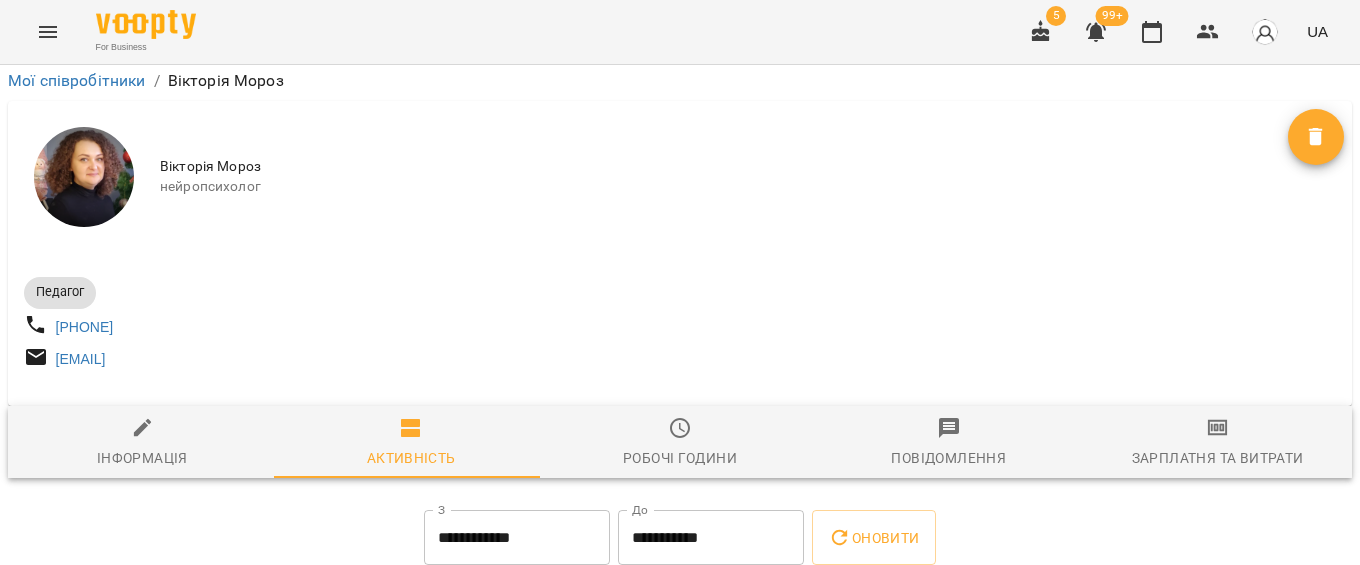 scroll, scrollTop: 548, scrollLeft: 0, axis: vertical 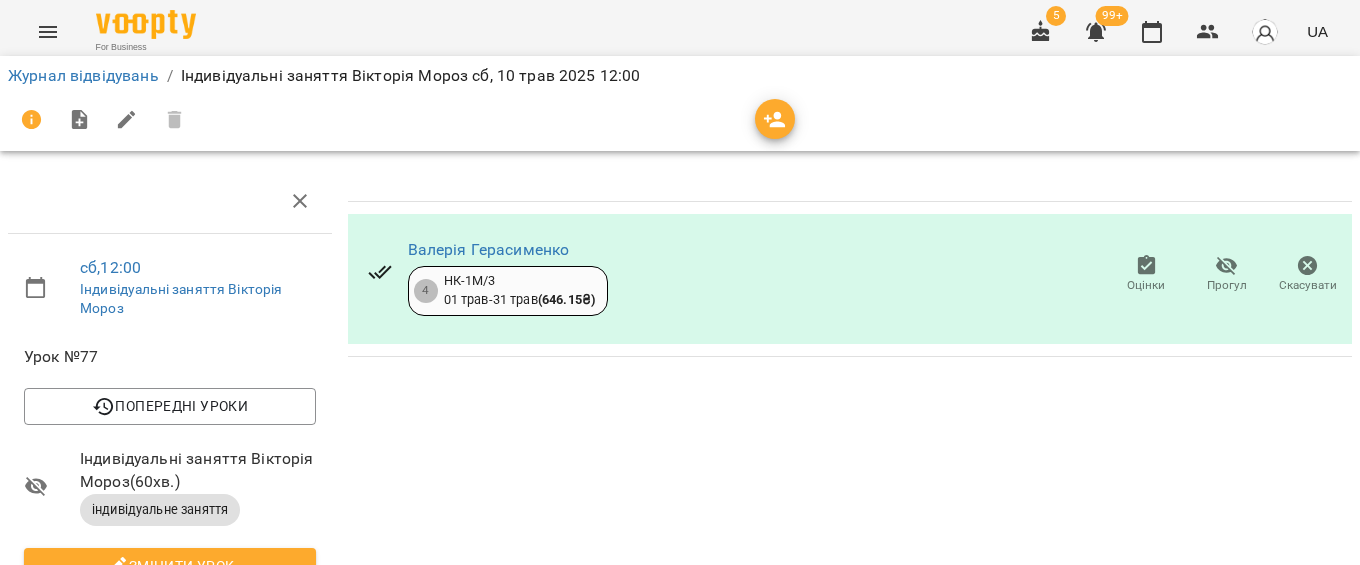 click 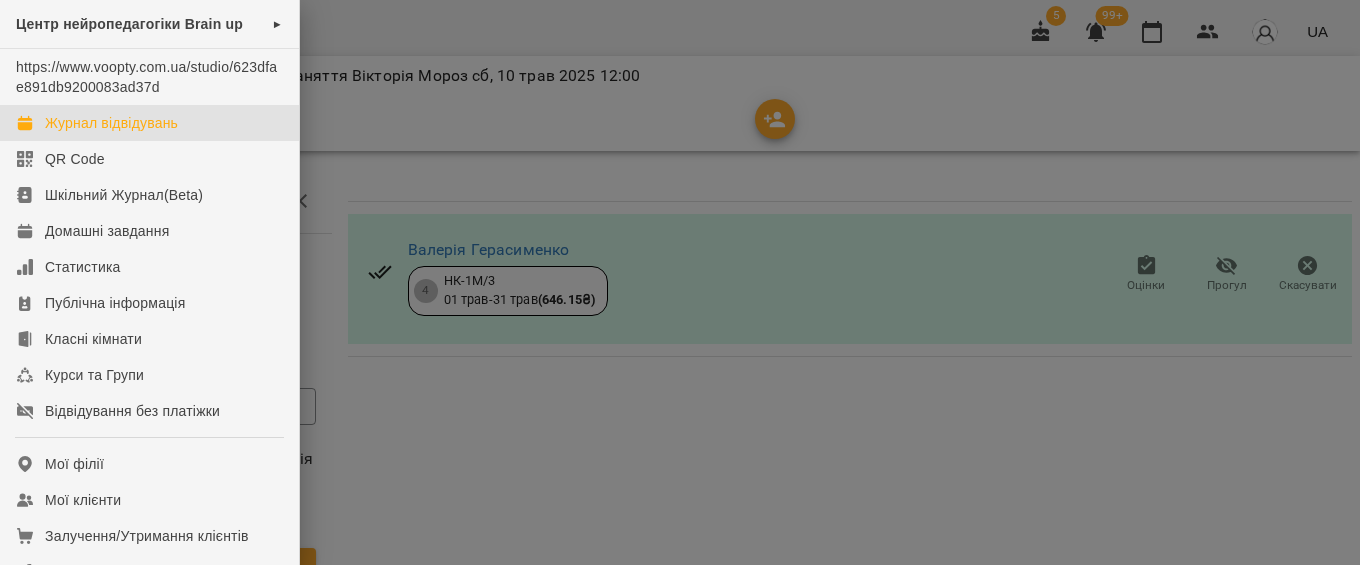 click on "Журнал відвідувань" at bounding box center (111, 123) 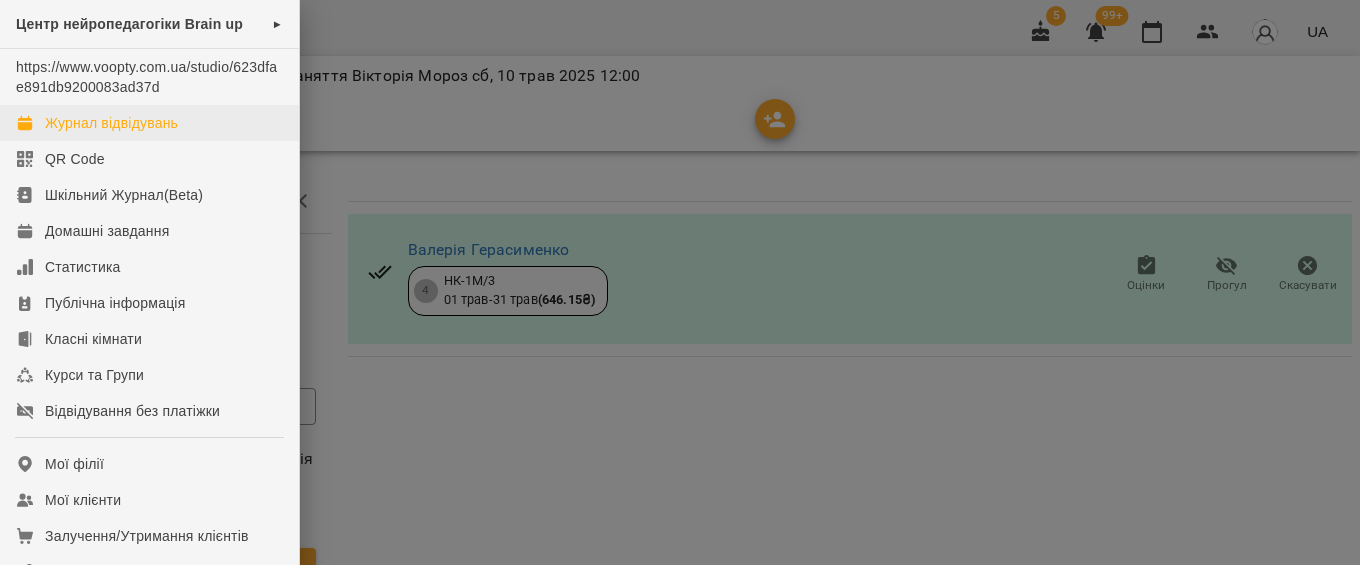 scroll, scrollTop: 0, scrollLeft: 0, axis: both 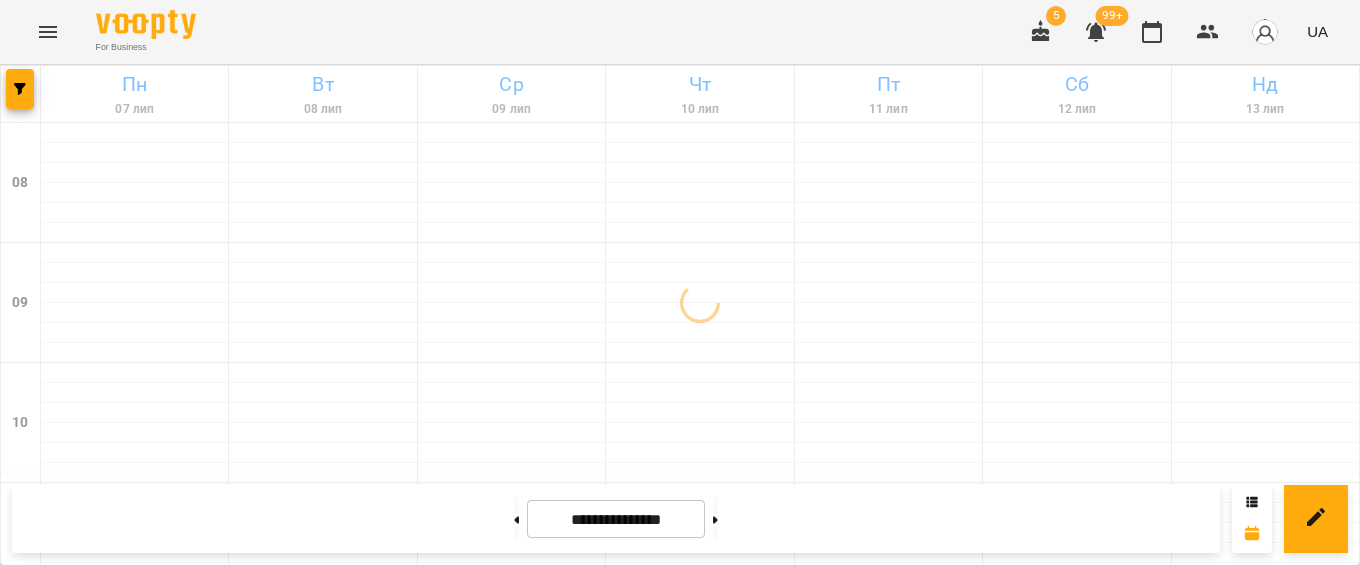 click 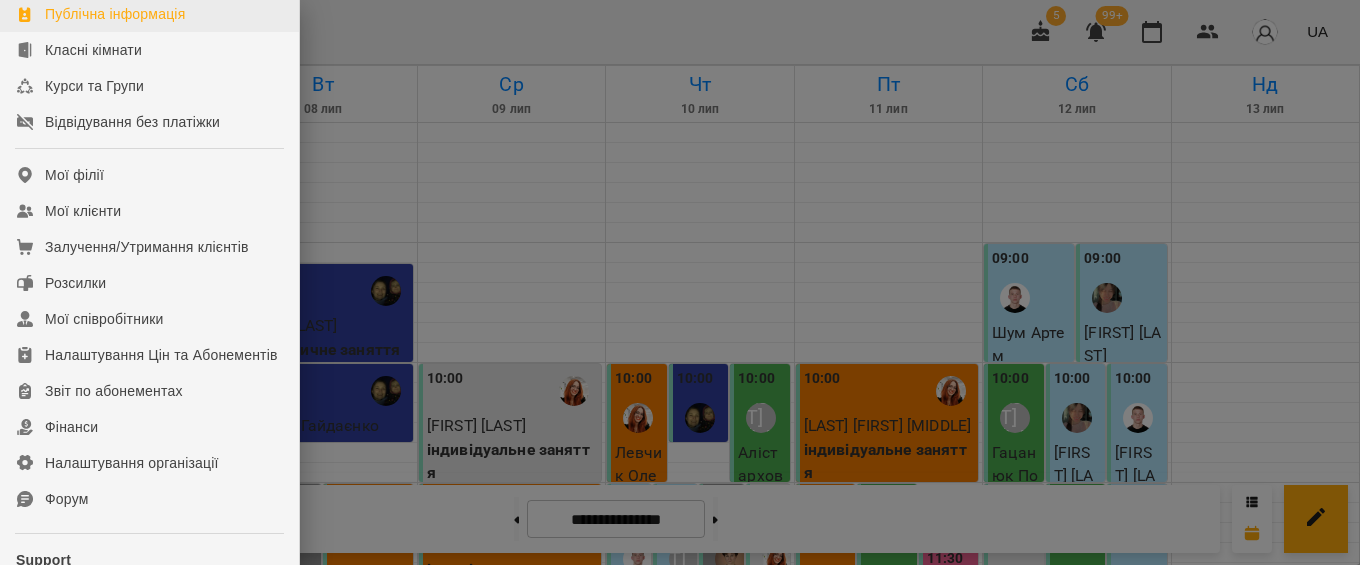 scroll, scrollTop: 298, scrollLeft: 0, axis: vertical 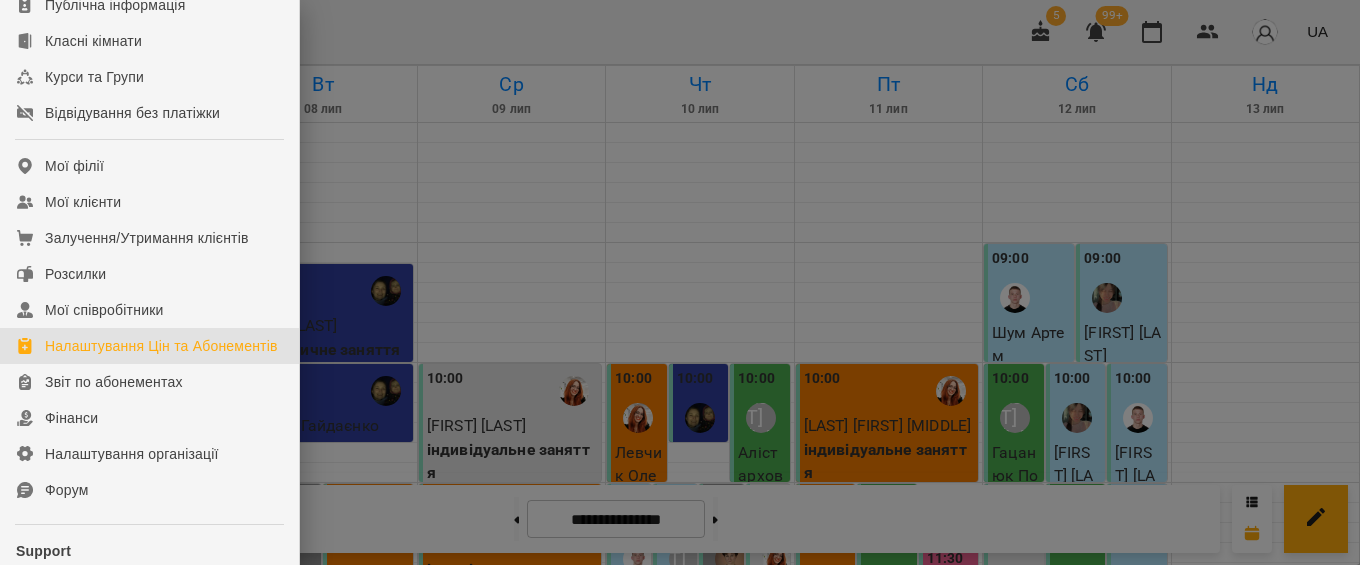 click on "Налаштування Цін та Абонементів" at bounding box center [161, 346] 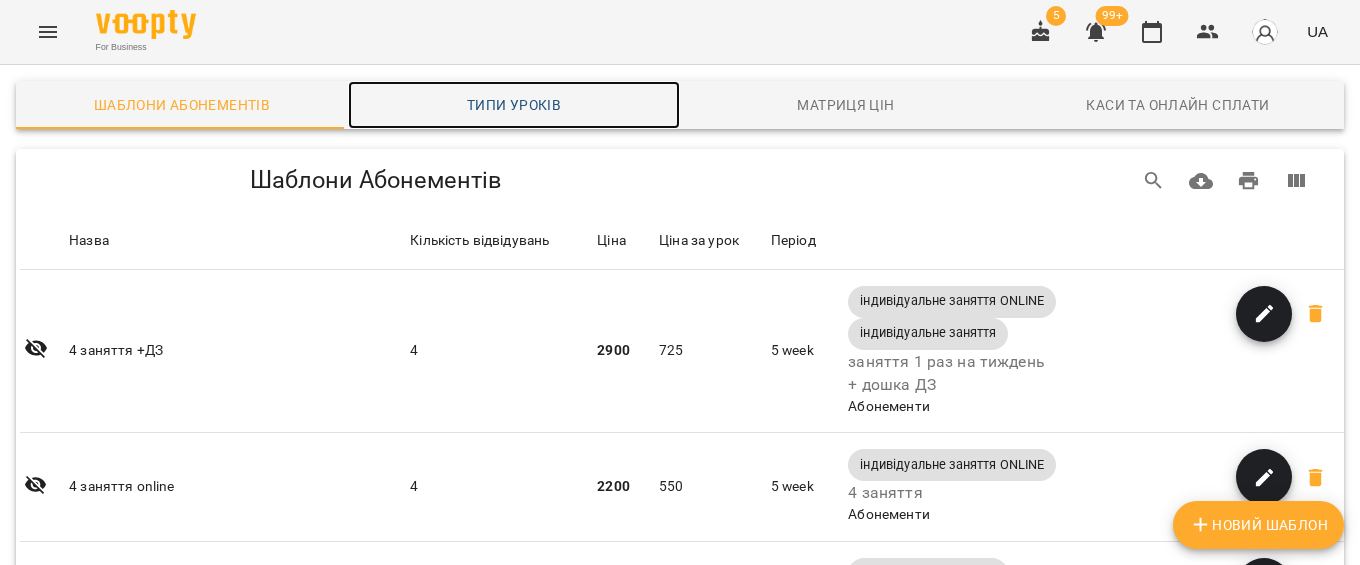 click on "Типи уроків" at bounding box center [514, 105] 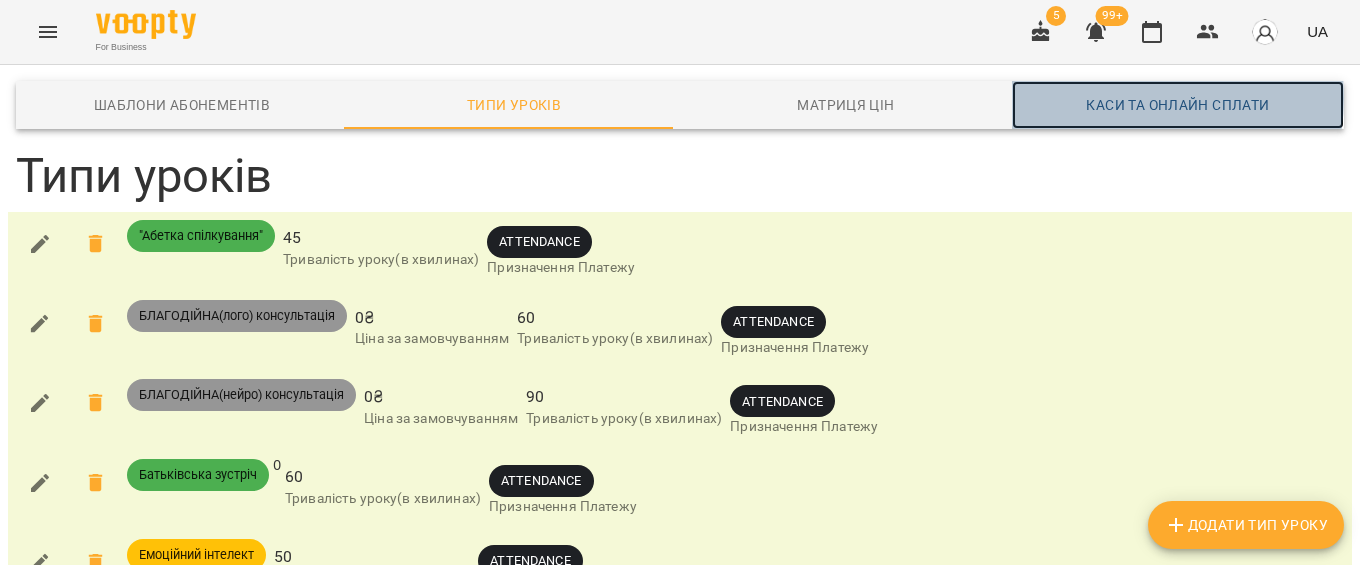 click on "Каси та Онлайн Сплати" at bounding box center (1178, 105) 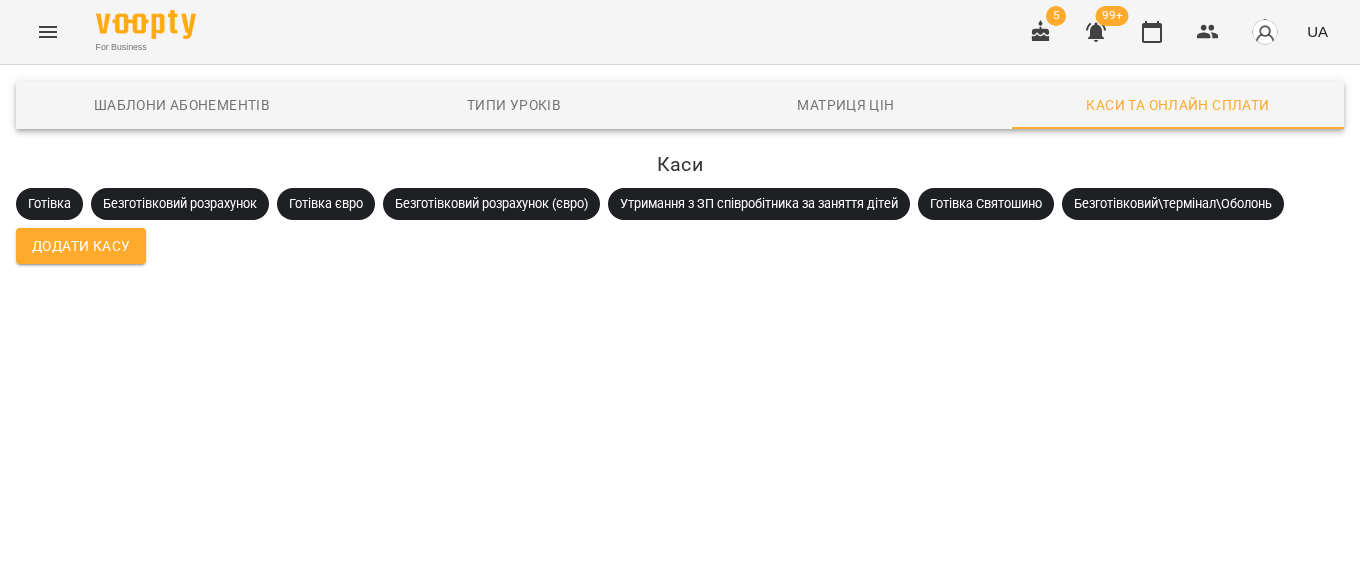 click 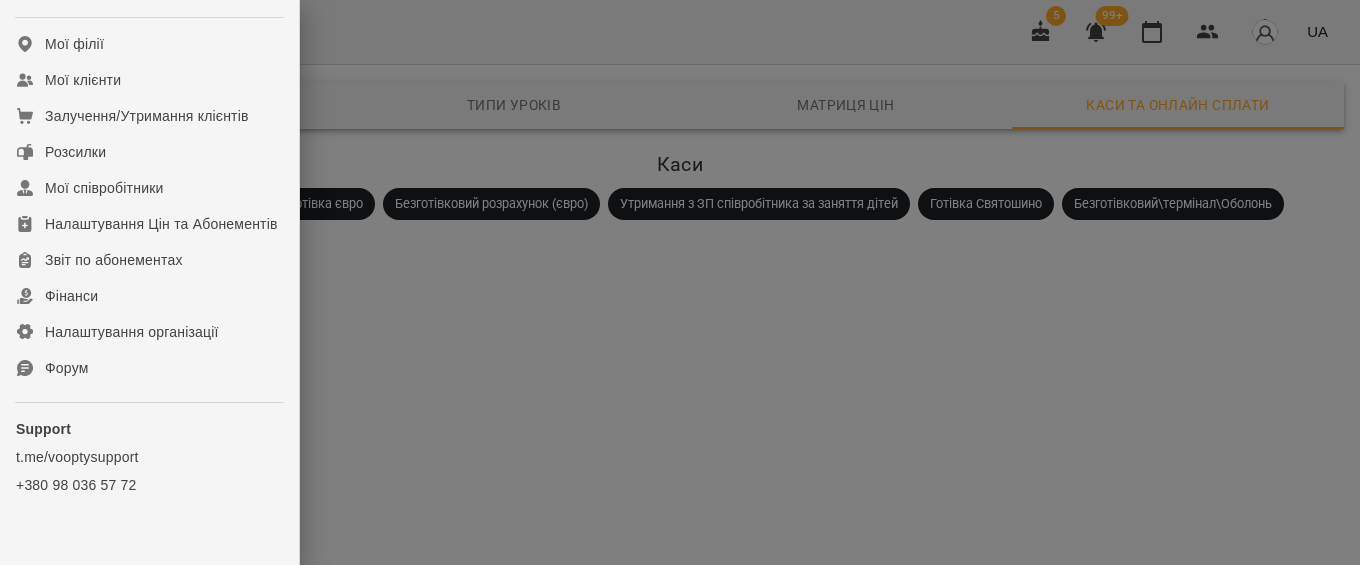 scroll, scrollTop: 466, scrollLeft: 0, axis: vertical 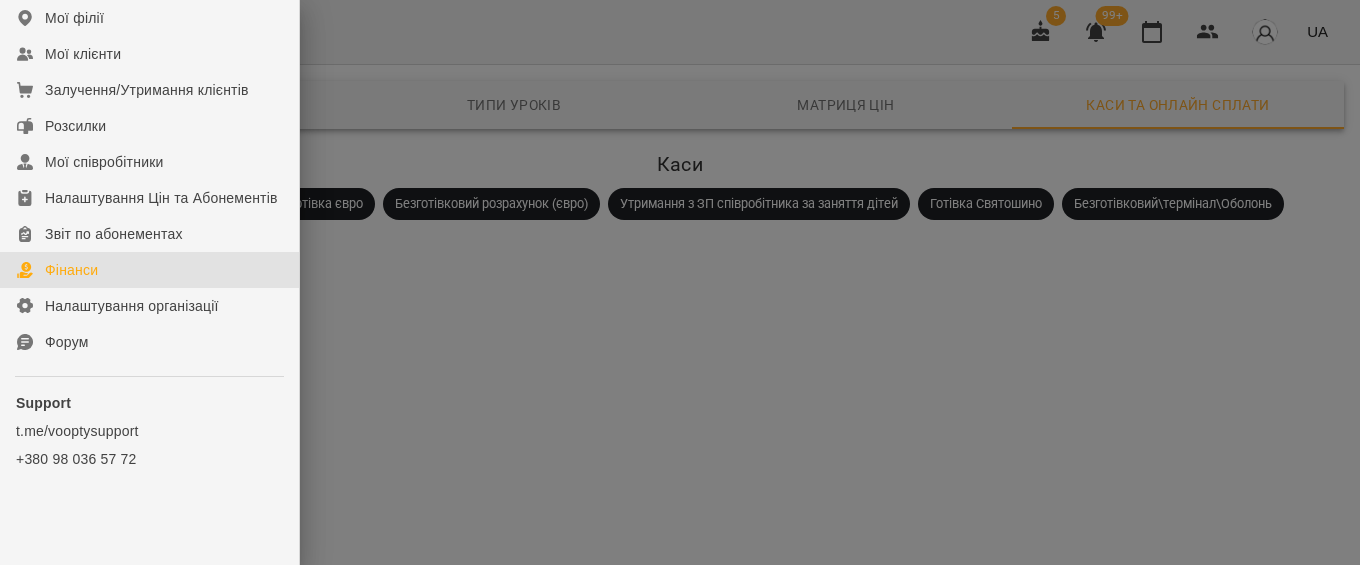 click on "Фінанси" at bounding box center (71, 270) 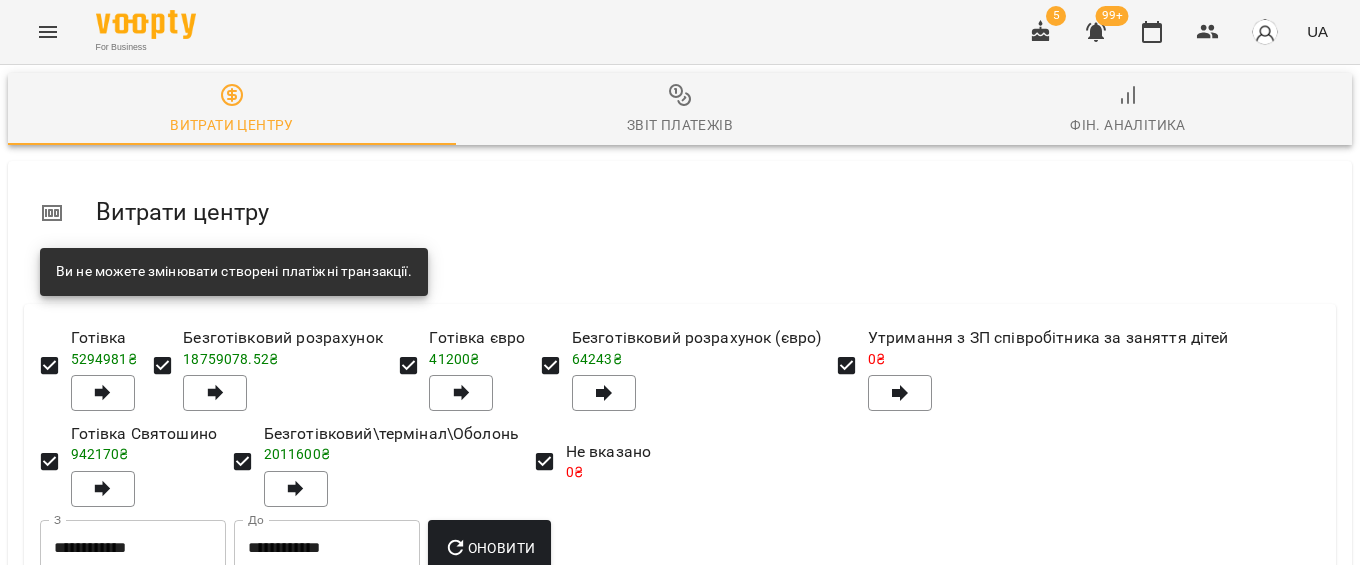scroll, scrollTop: 51, scrollLeft: 0, axis: vertical 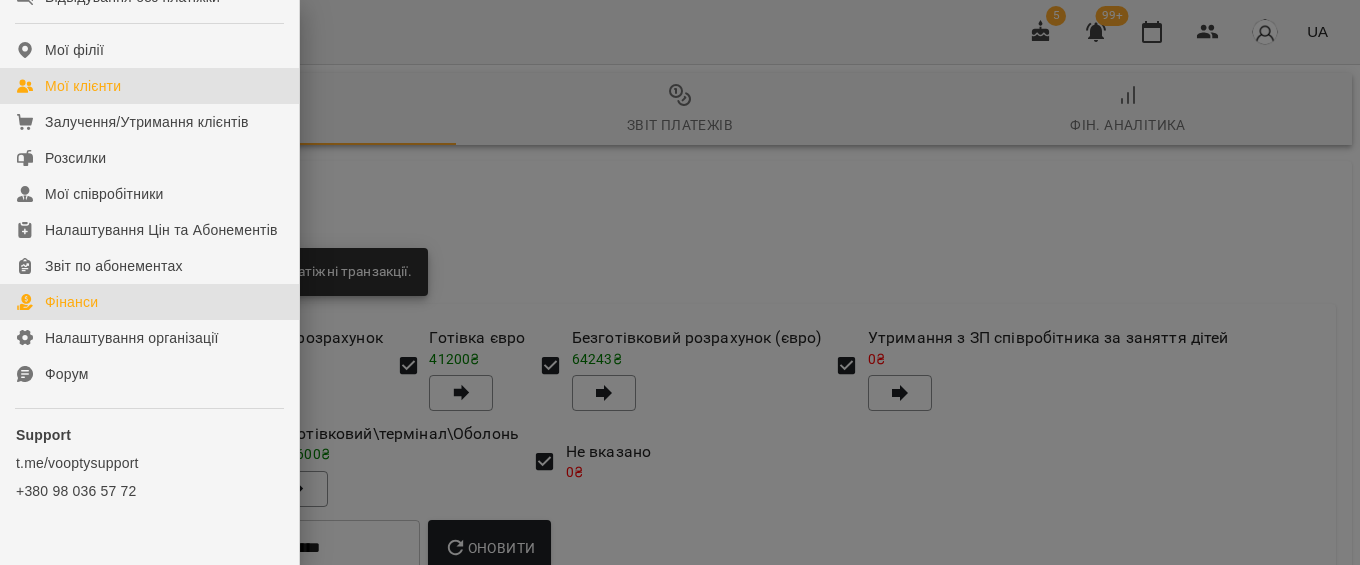 click on "Мої клієнти" at bounding box center (83, 86) 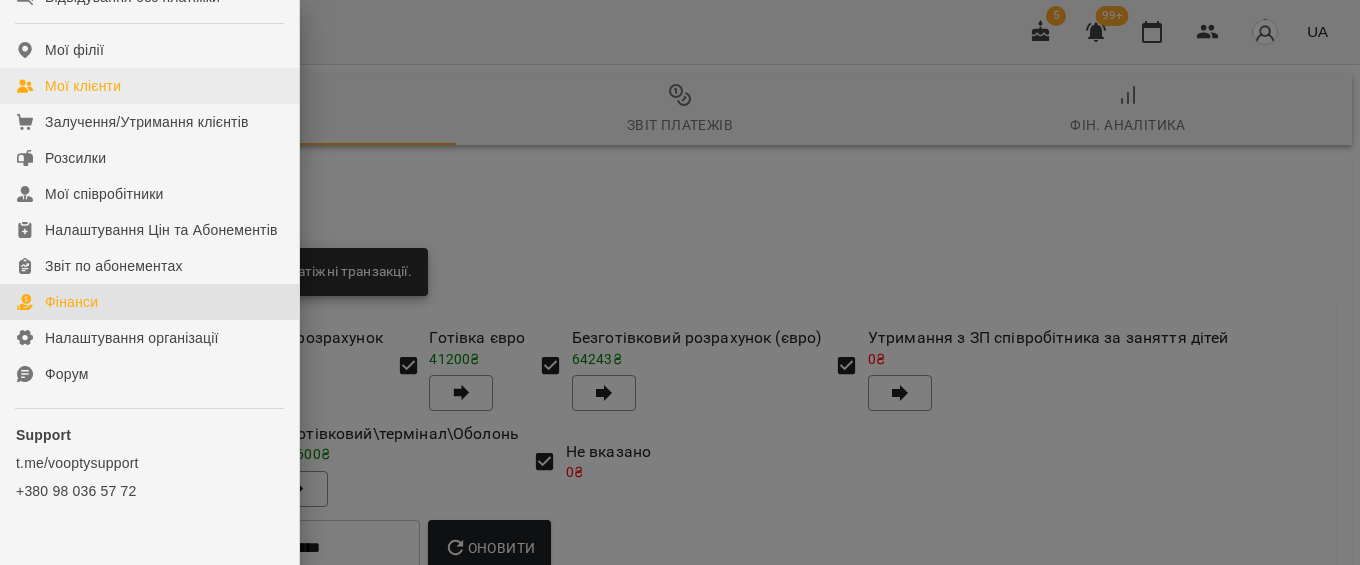 scroll, scrollTop: 0, scrollLeft: 0, axis: both 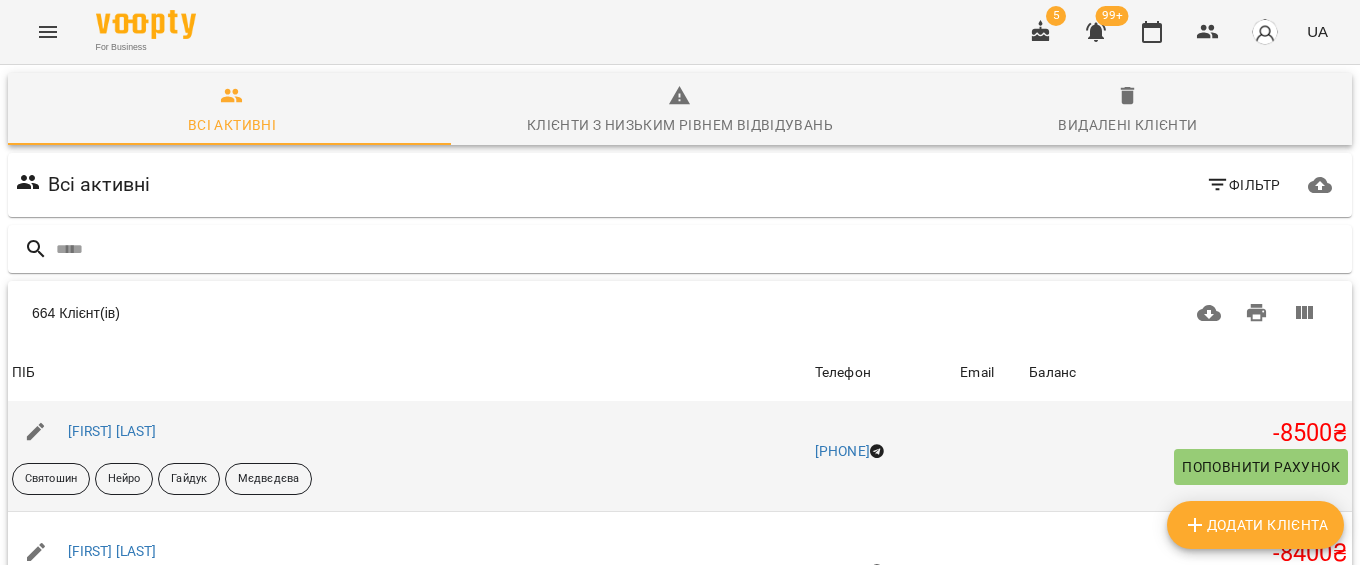click on "[FIRST] [LAST] [CITY] [CITY] [CITY]" at bounding box center [409, 452] 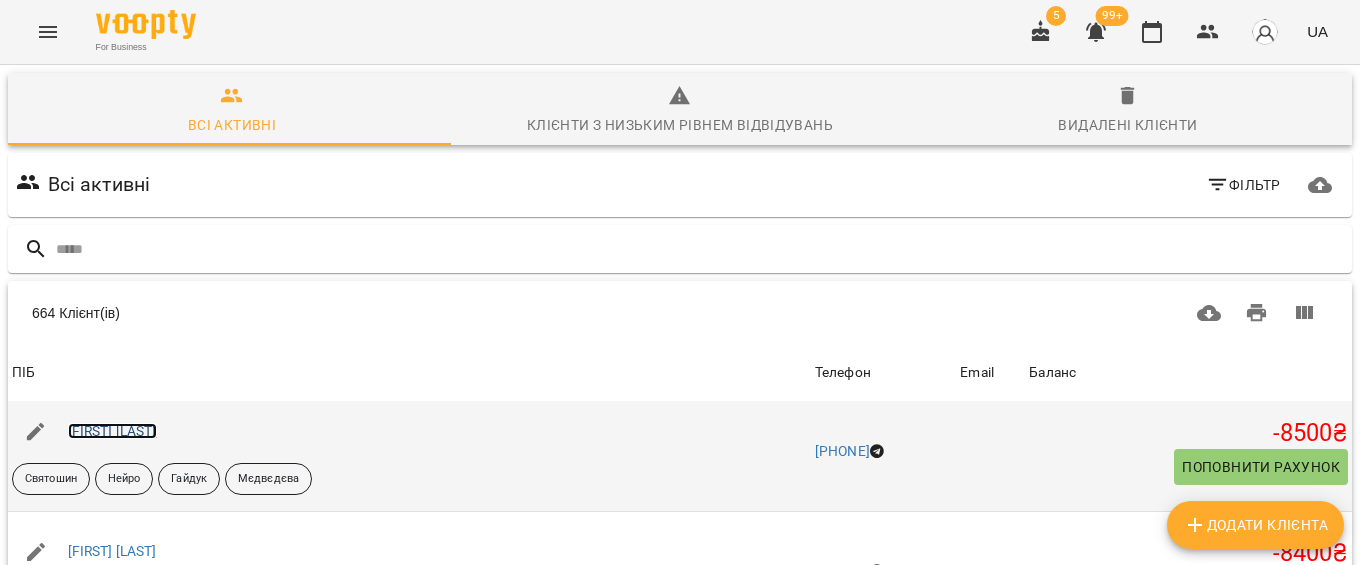 click on "[FIRST] [LAST]" at bounding box center [112, 431] 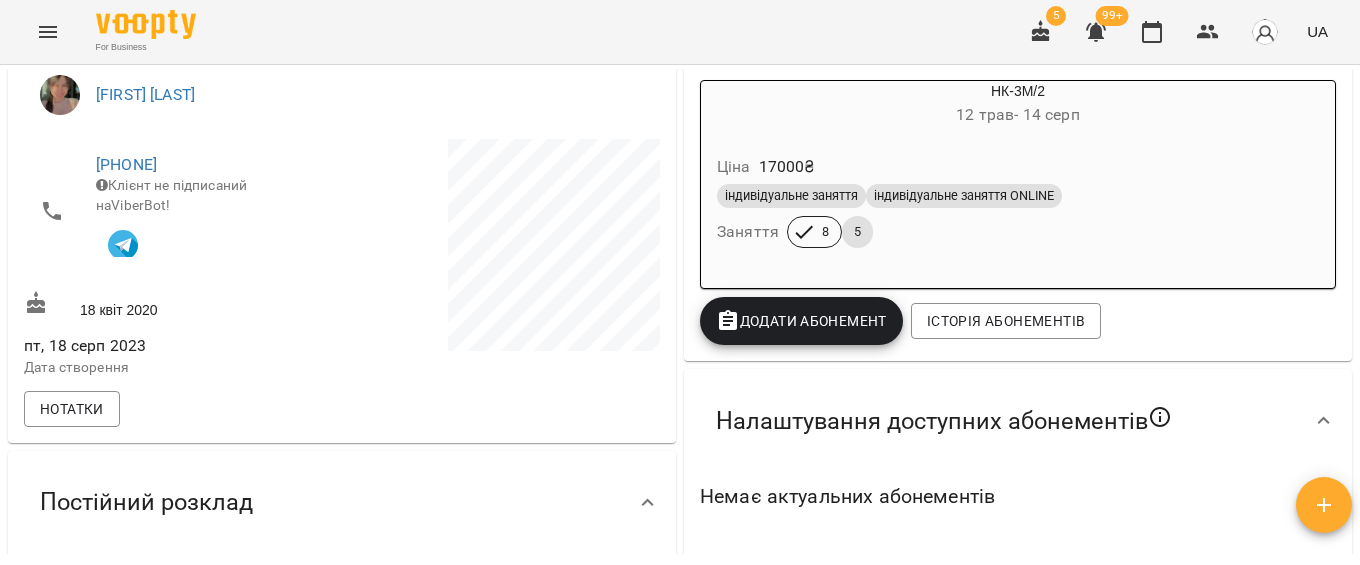 scroll, scrollTop: 439, scrollLeft: 0, axis: vertical 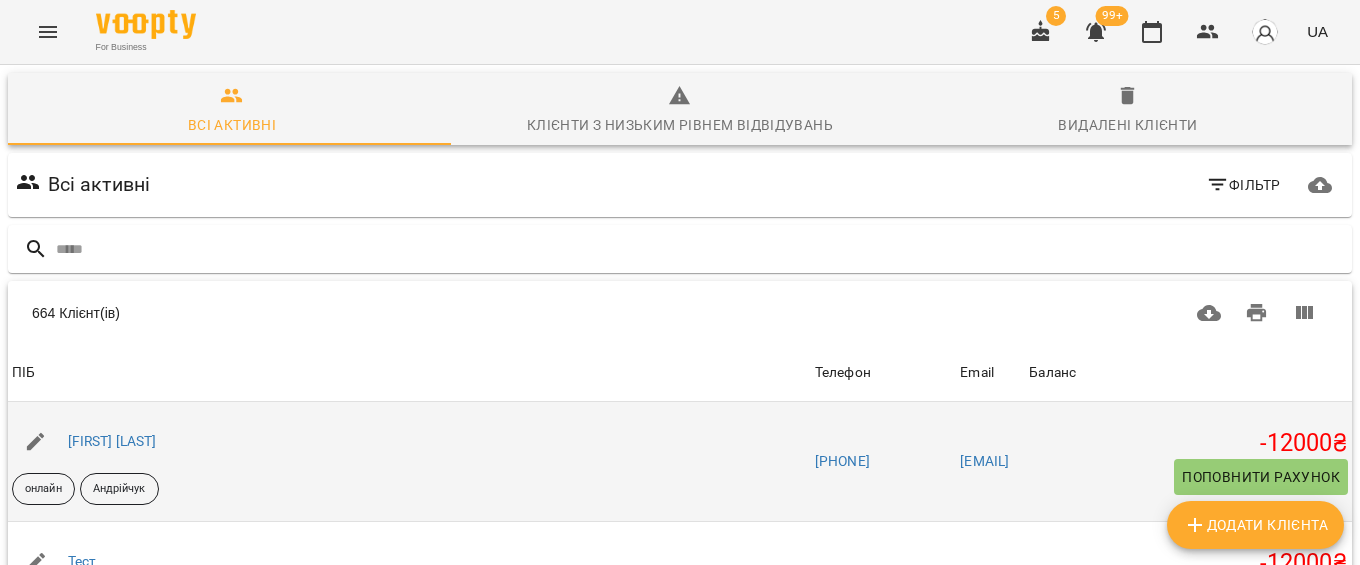 click on "[FIRST] [LAST]" at bounding box center [409, 442] 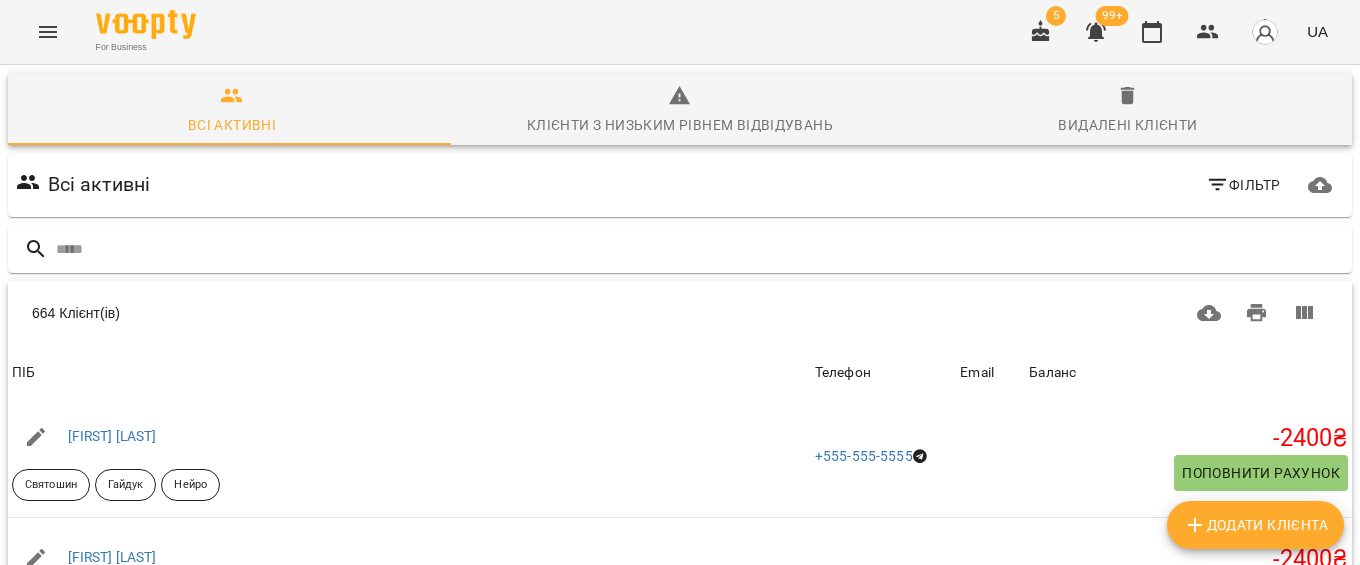 scroll, scrollTop: 5506, scrollLeft: 0, axis: vertical 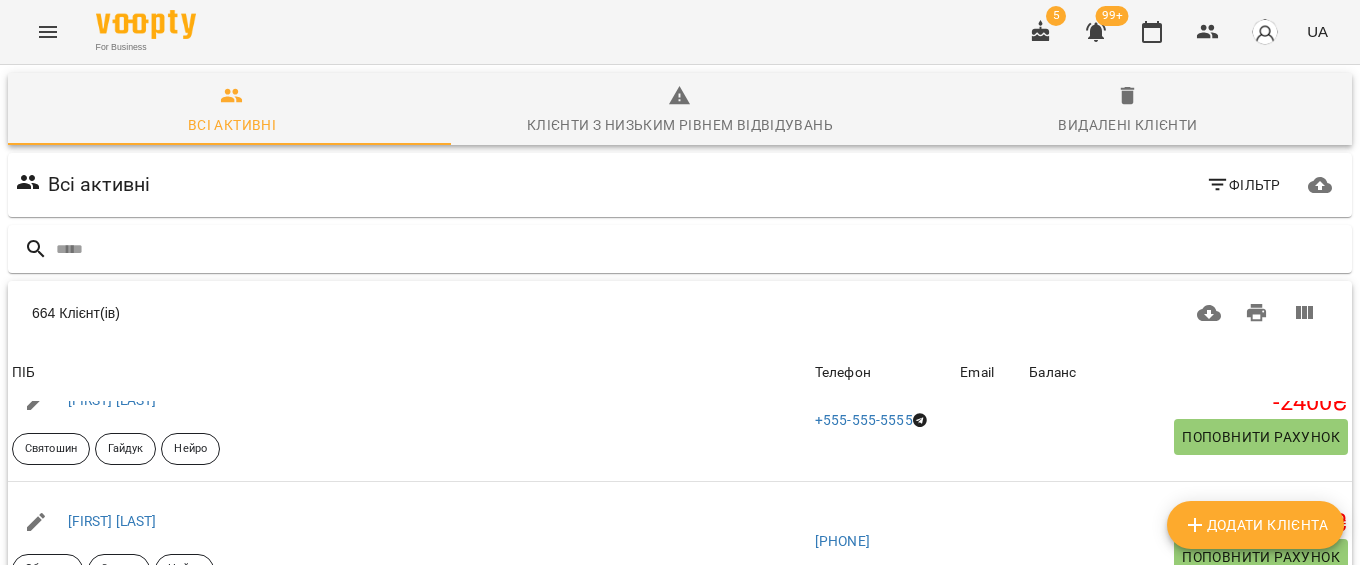 click 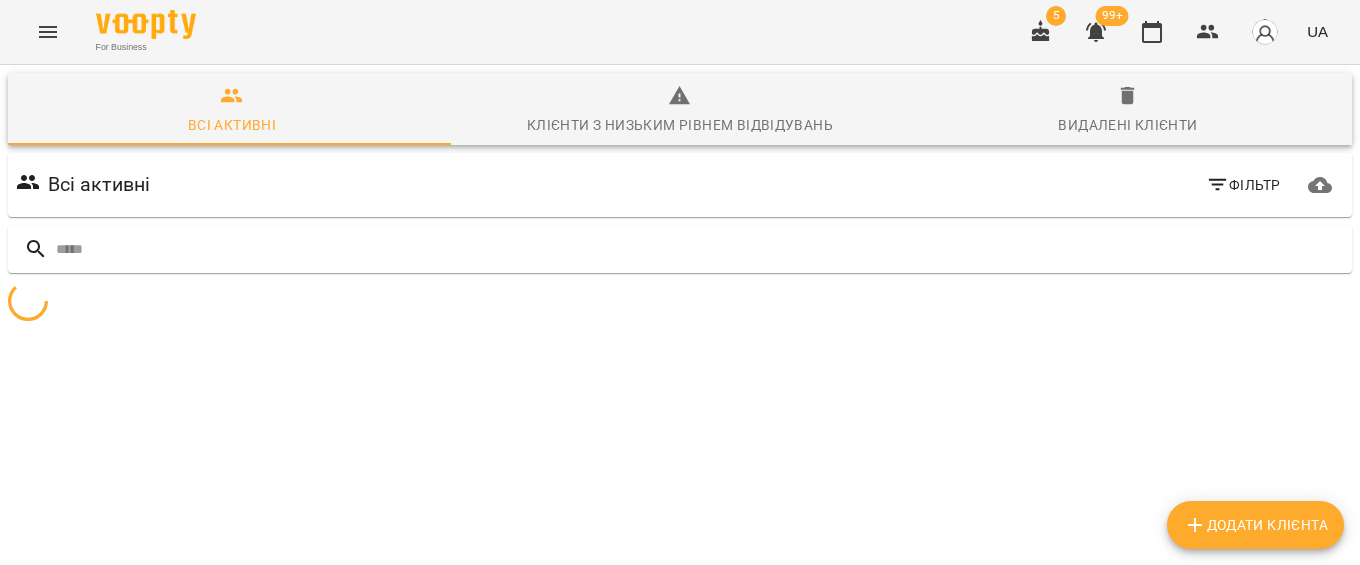 scroll, scrollTop: 88, scrollLeft: 0, axis: vertical 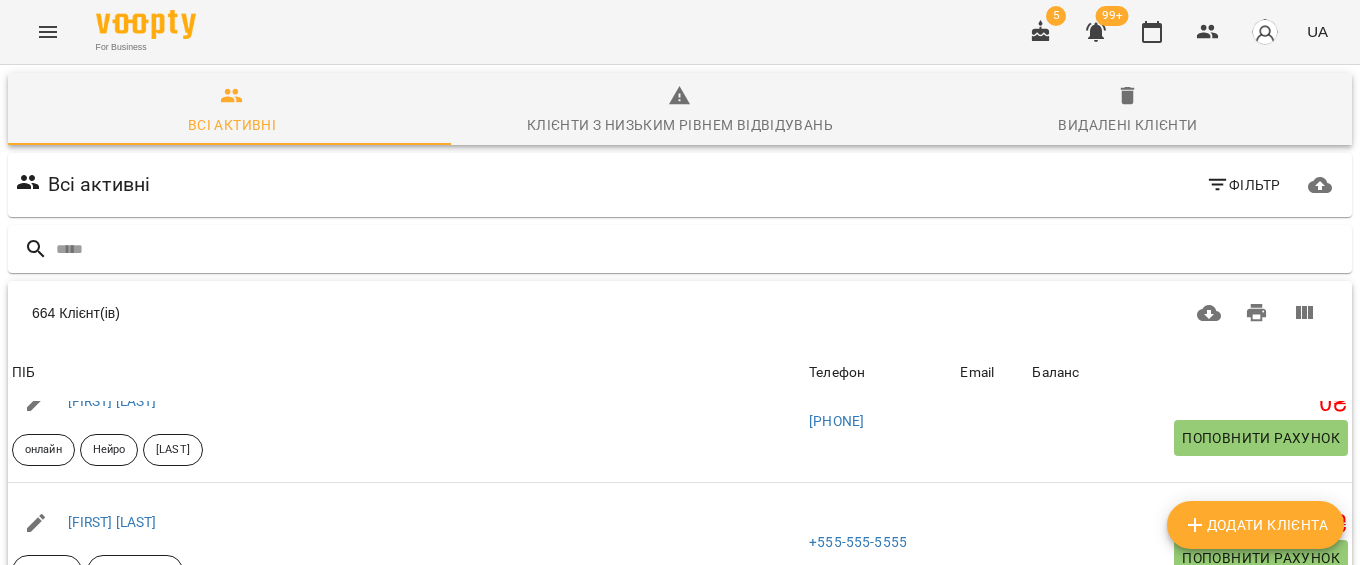 click 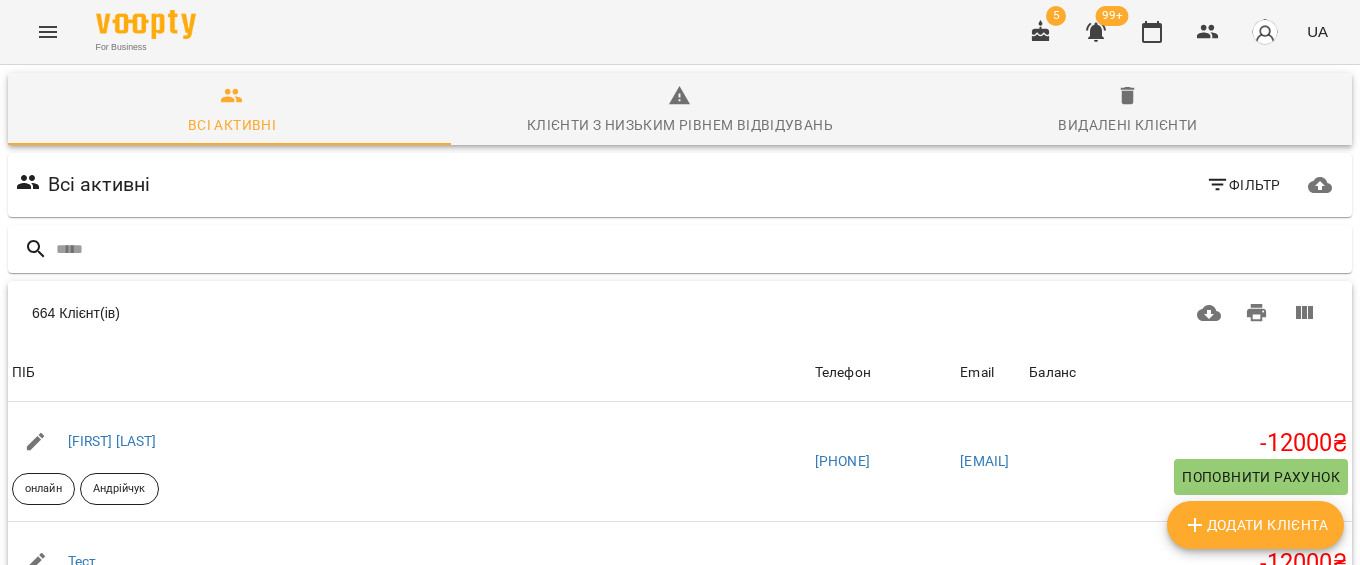 scroll, scrollTop: 0, scrollLeft: 0, axis: both 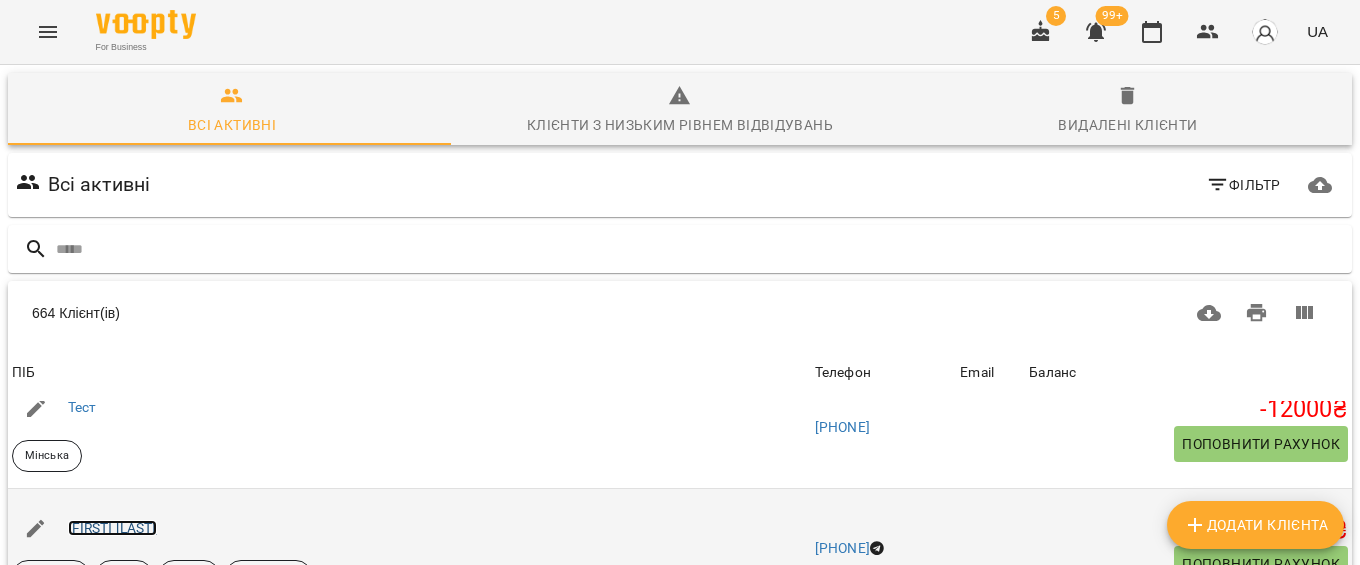 click on "[FIRST] [LAST]" at bounding box center (112, 528) 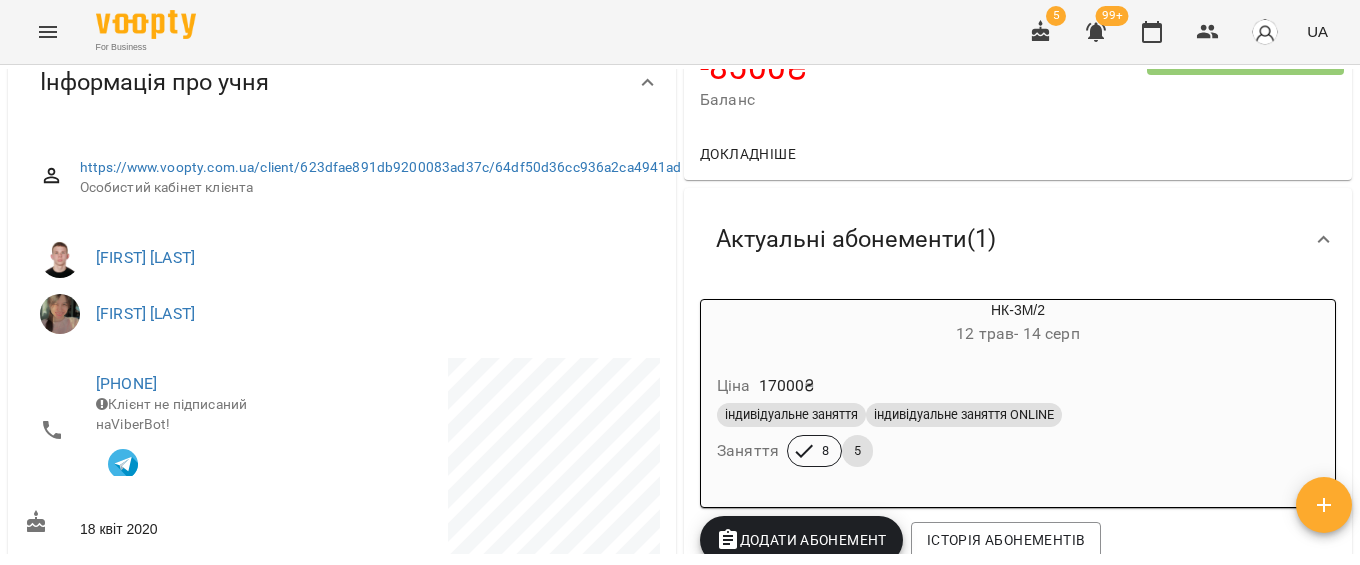 scroll, scrollTop: 209, scrollLeft: 0, axis: vertical 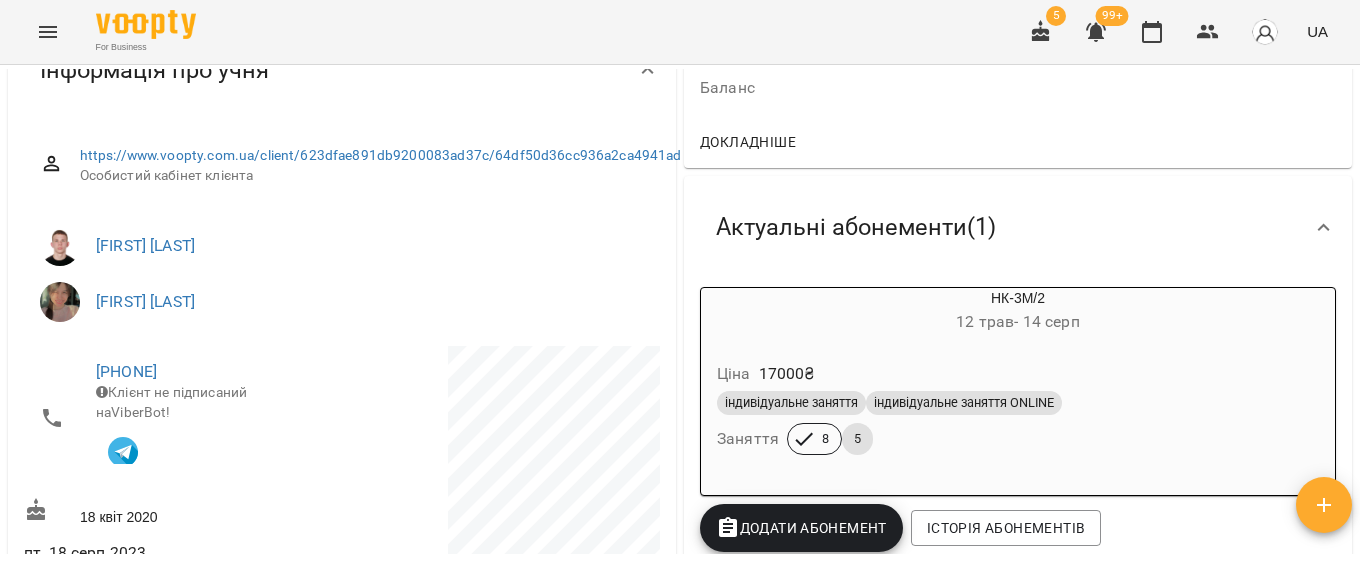 click 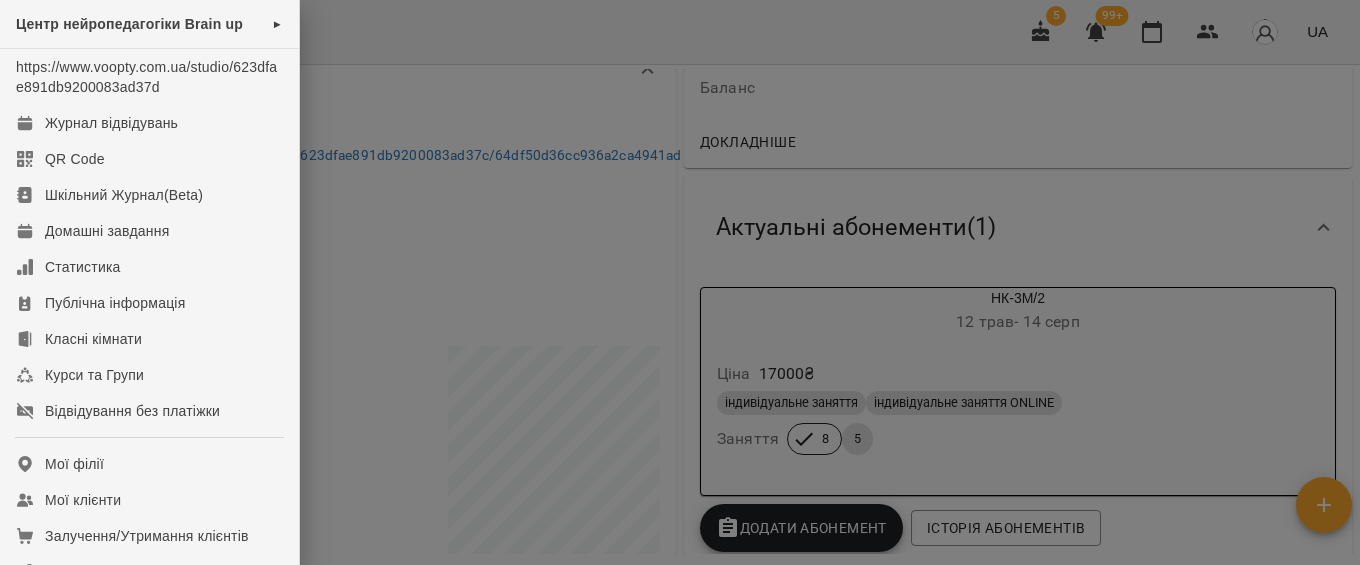 click at bounding box center [680, 282] 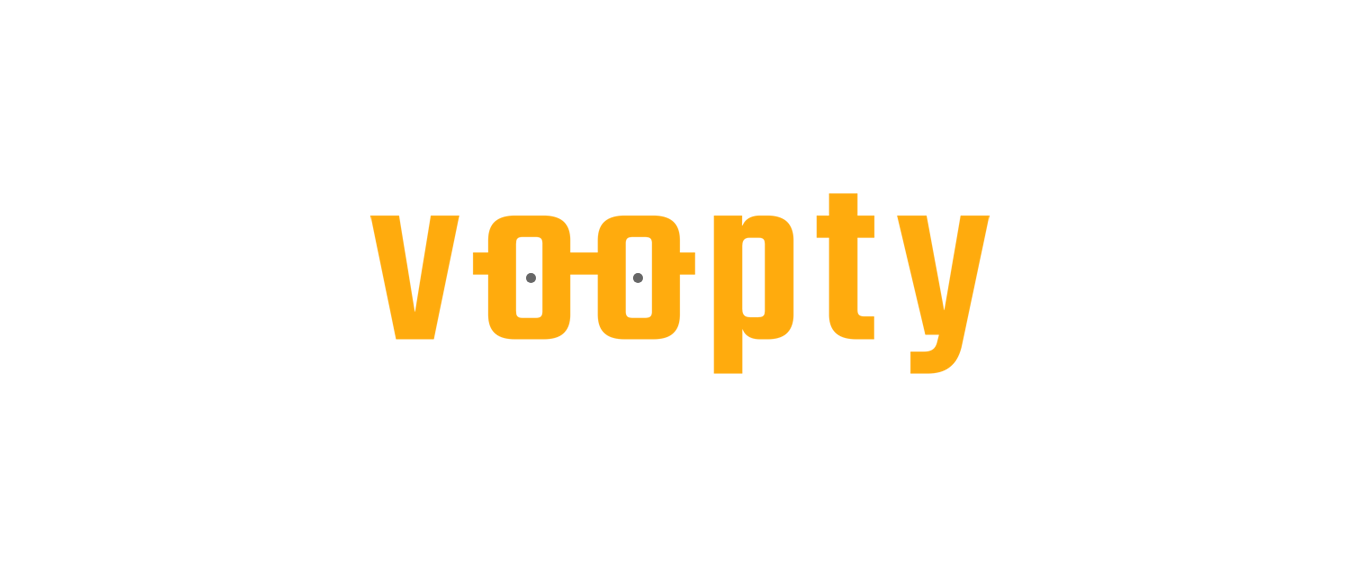 scroll, scrollTop: 0, scrollLeft: 0, axis: both 